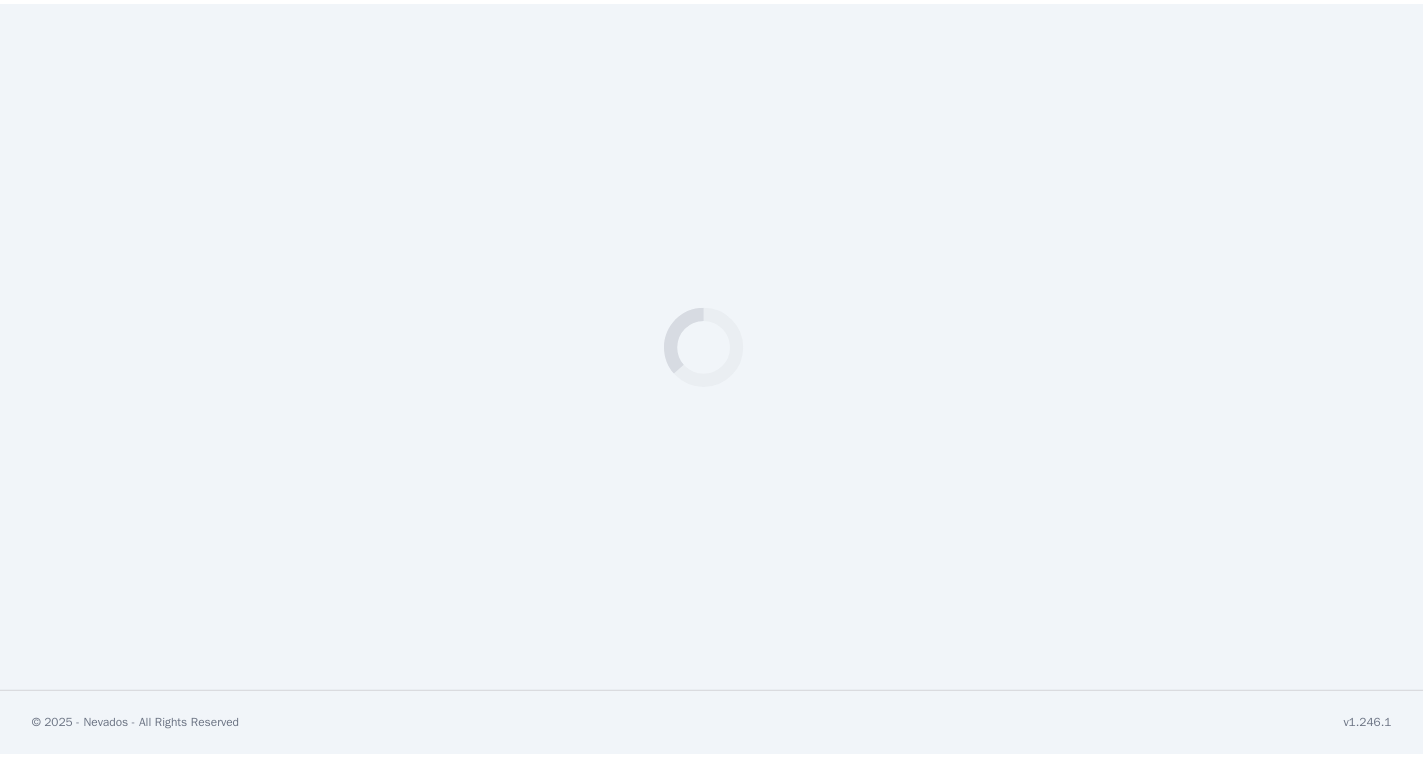 scroll, scrollTop: 0, scrollLeft: 0, axis: both 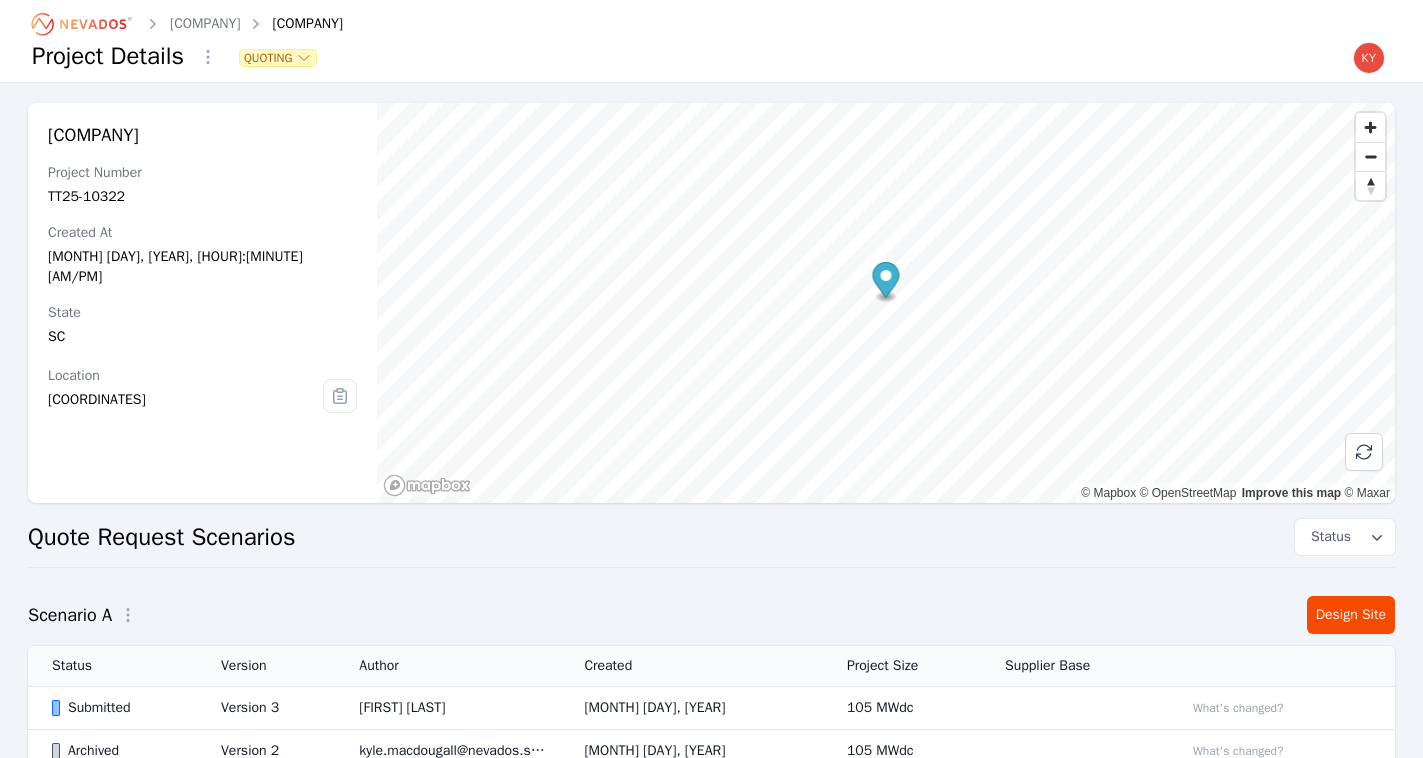 click 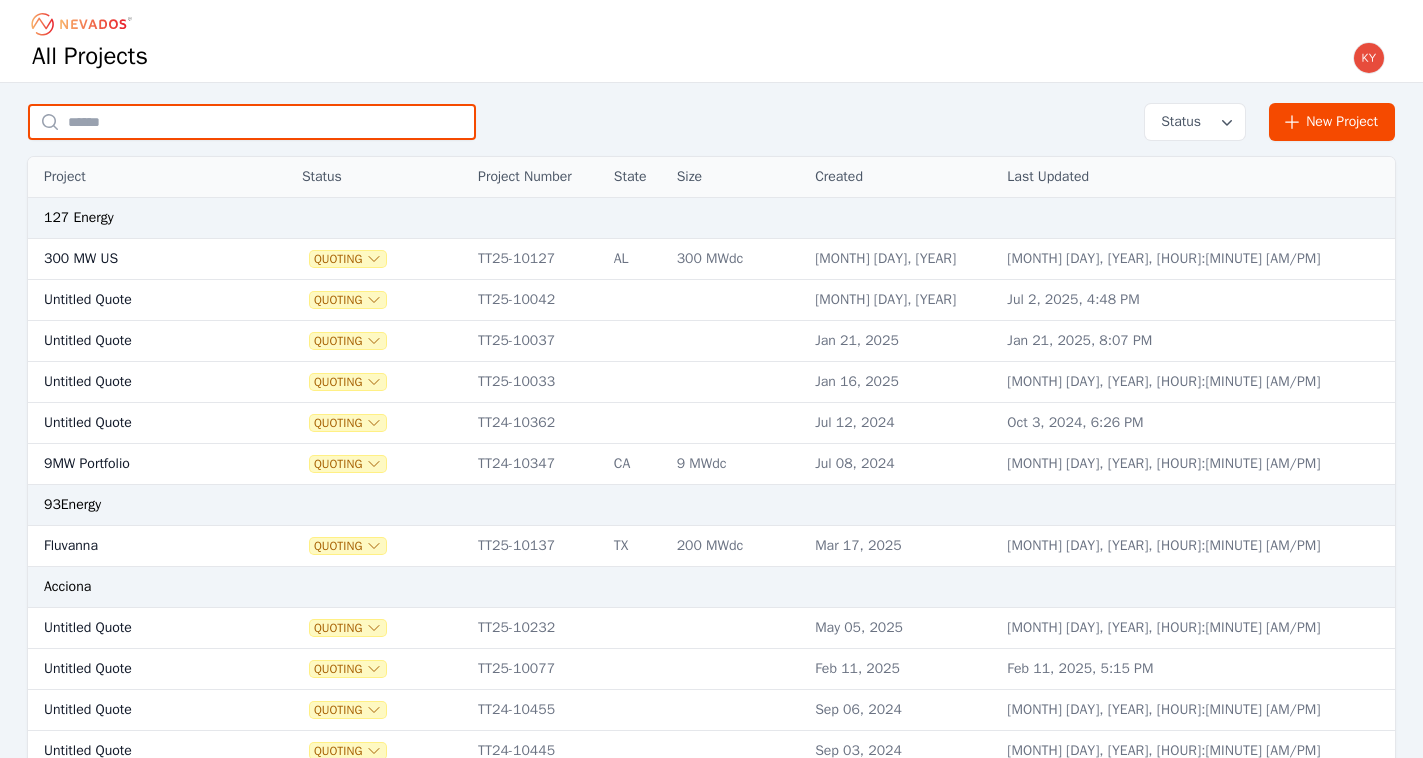 click at bounding box center [252, 122] 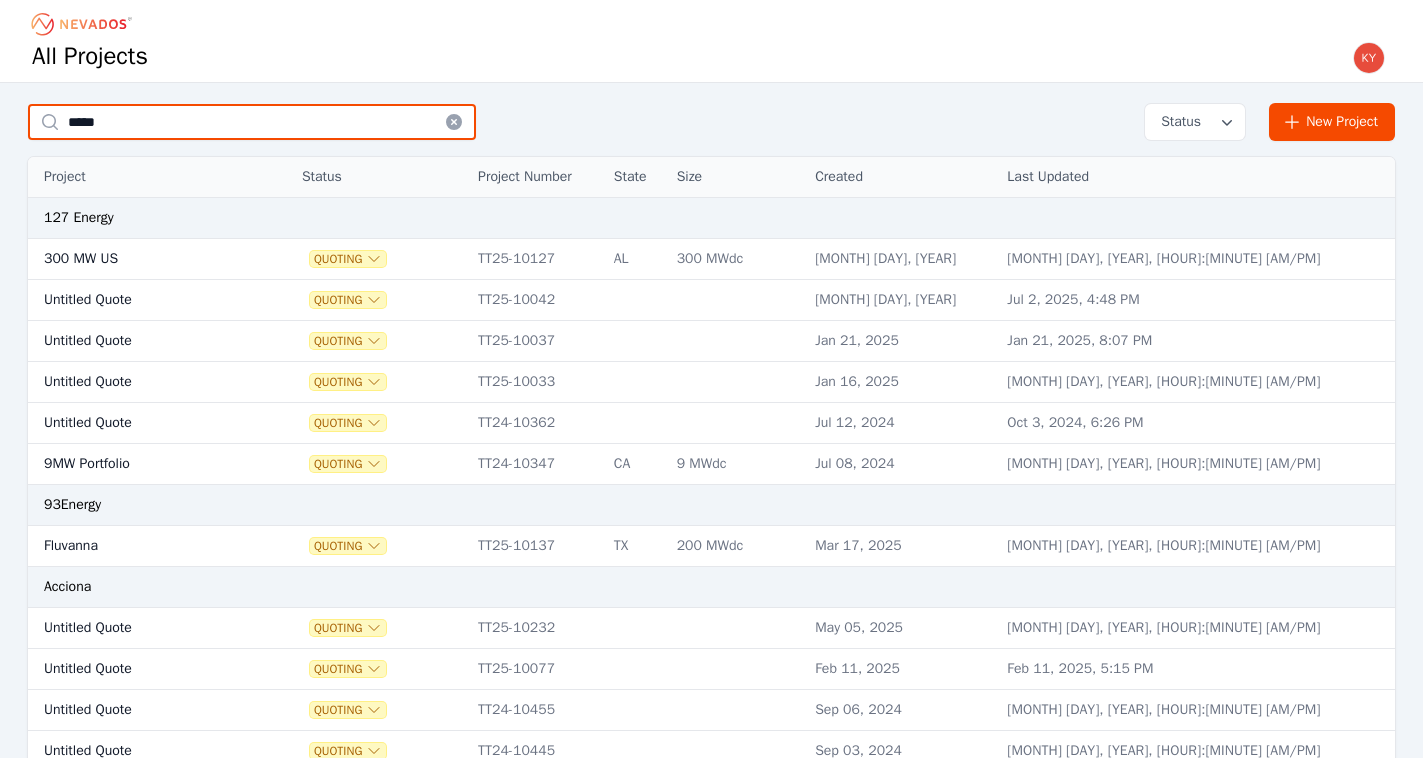 type on "*****" 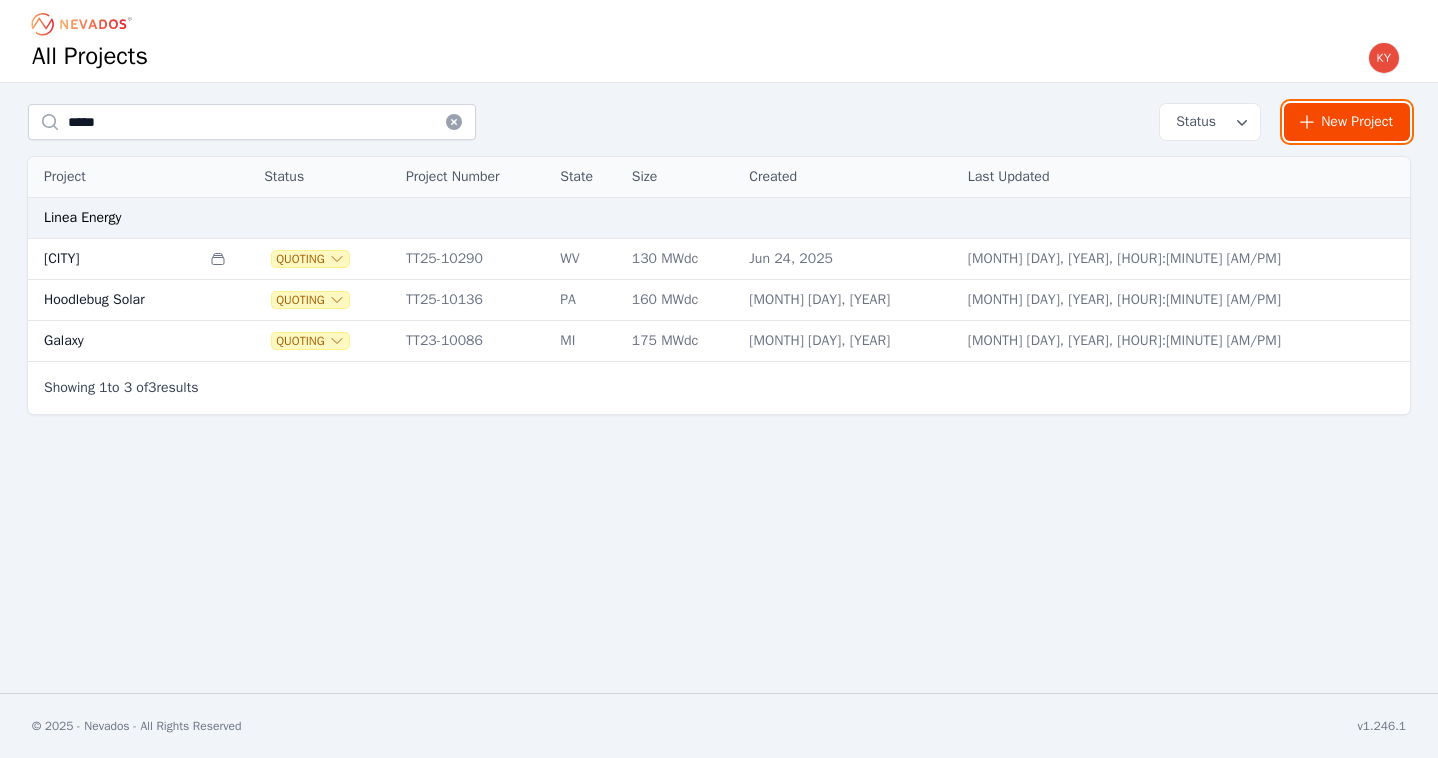 click on "New Project" at bounding box center (1347, 122) 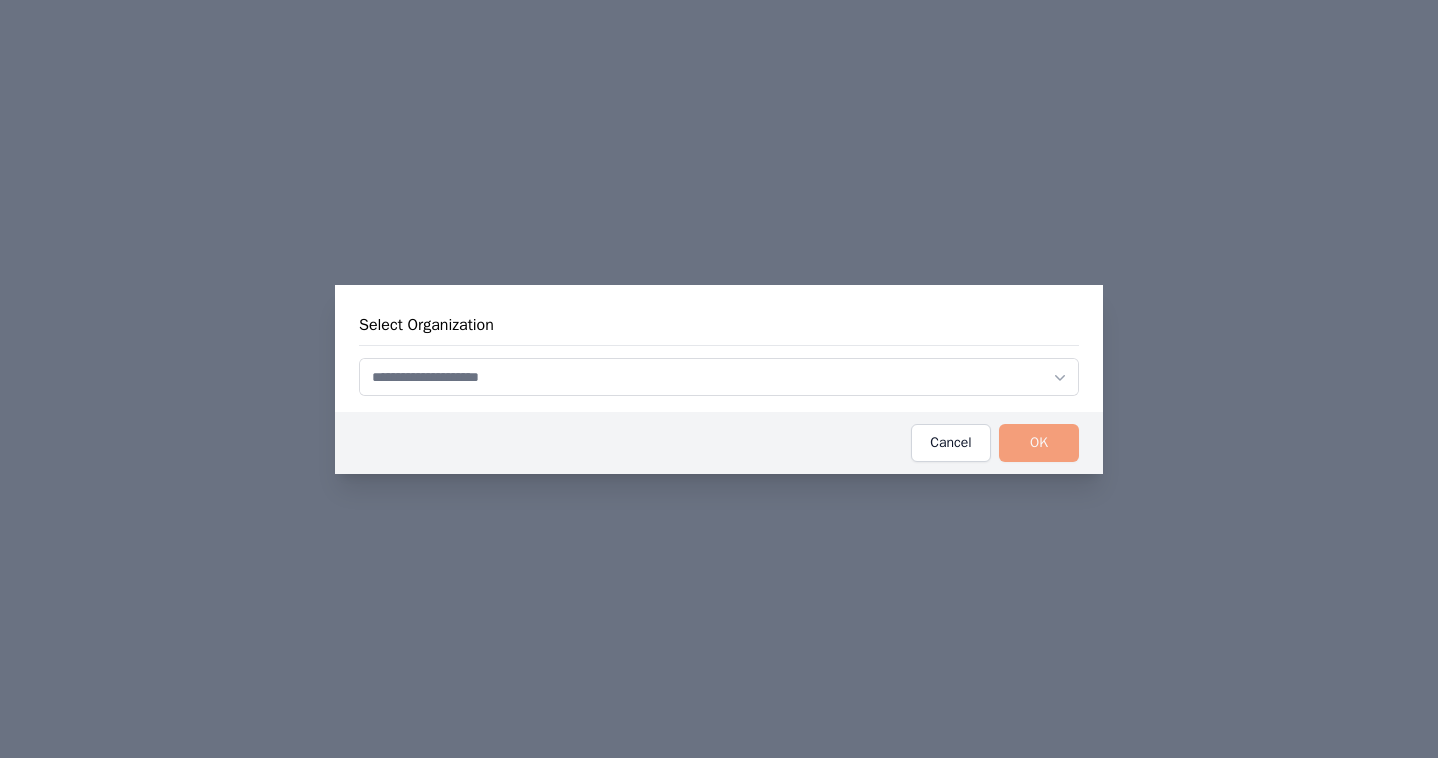click at bounding box center (719, 377) 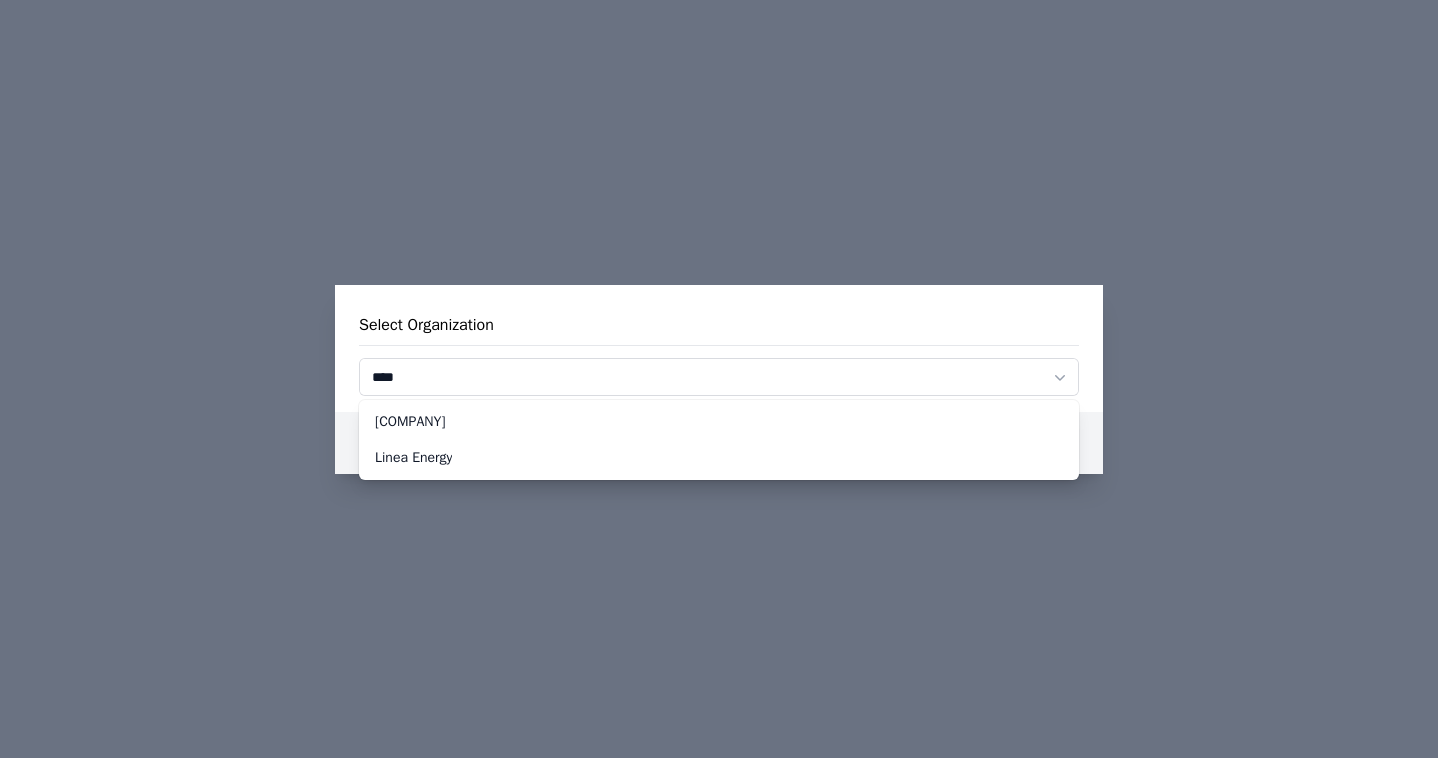 type on "****" 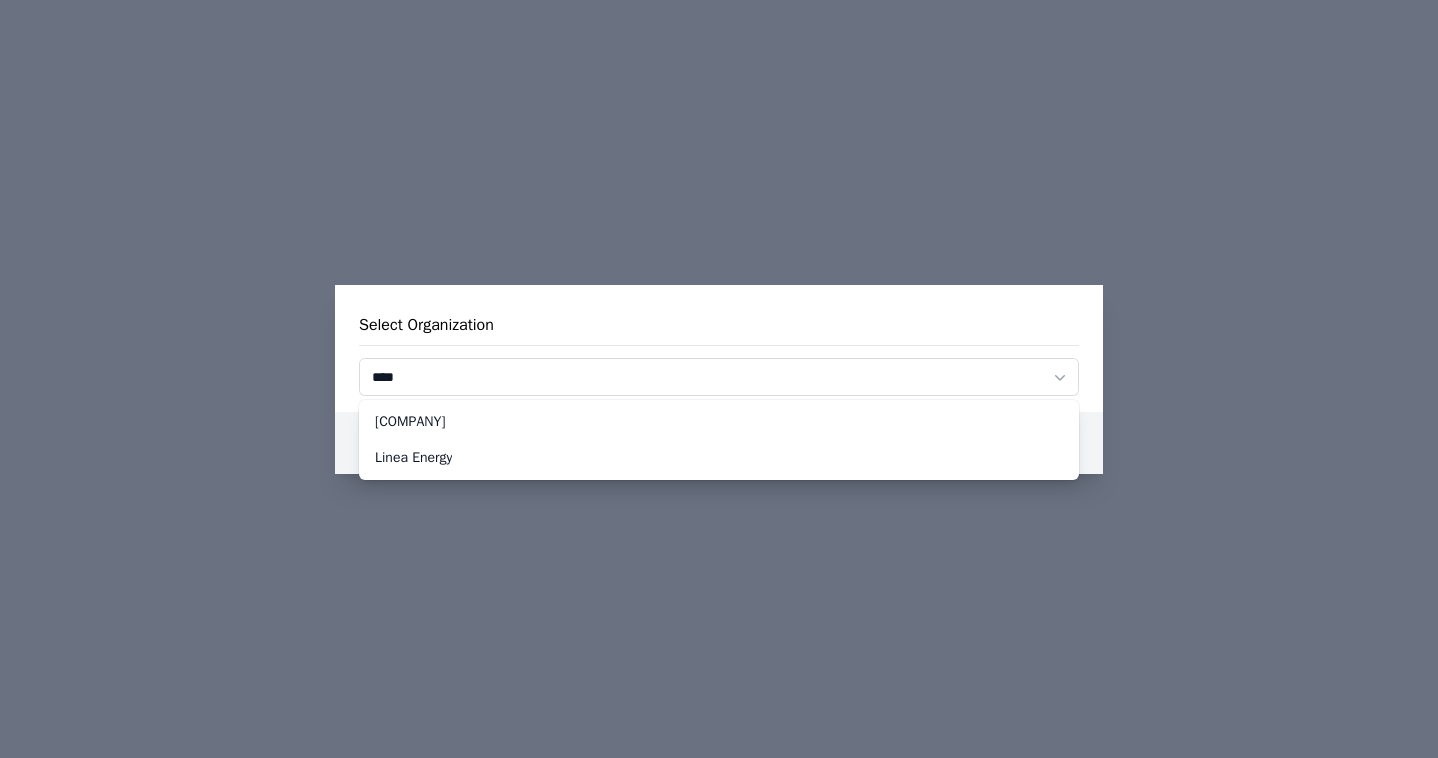 type 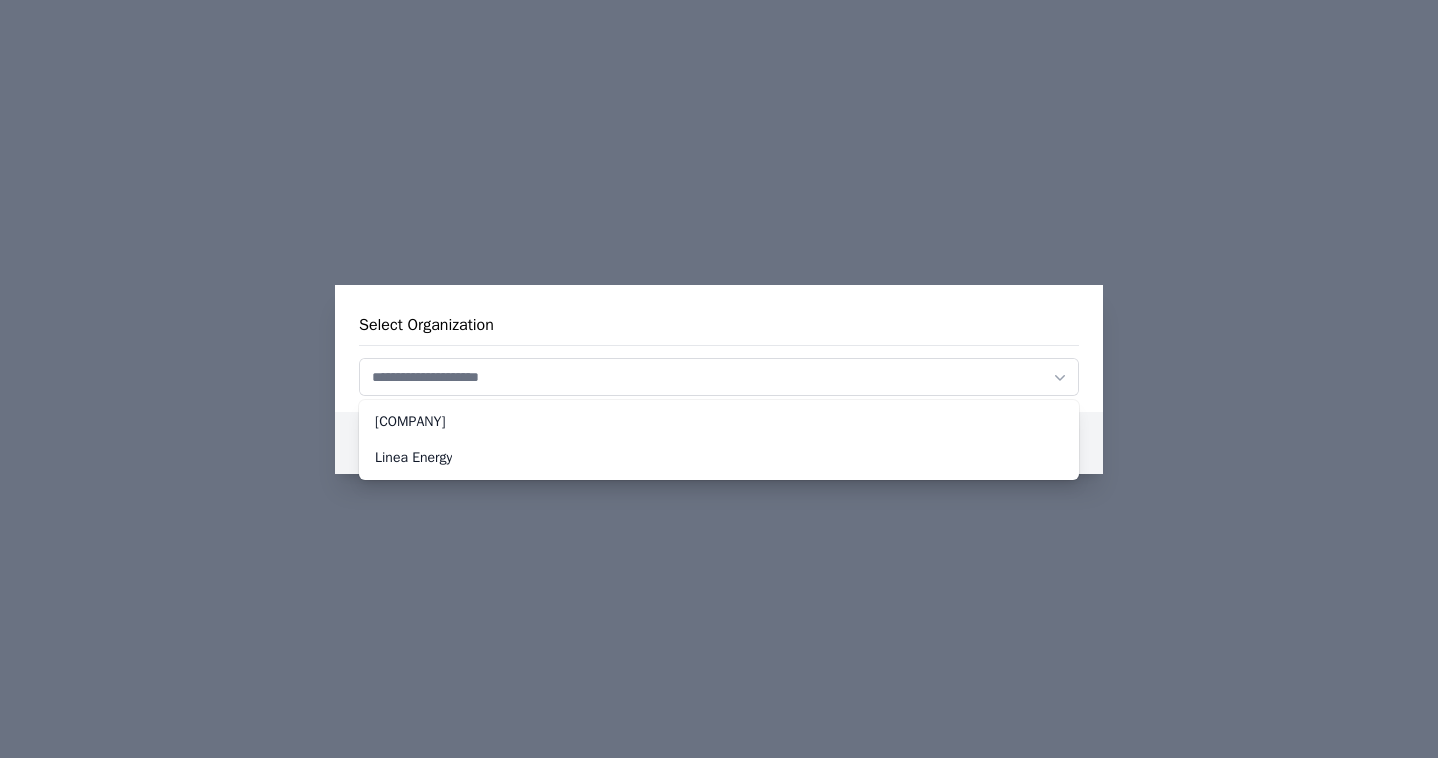 click on "Select Organization [COMPANY]  [COMPANY] OK Cancel" at bounding box center [719, 379] 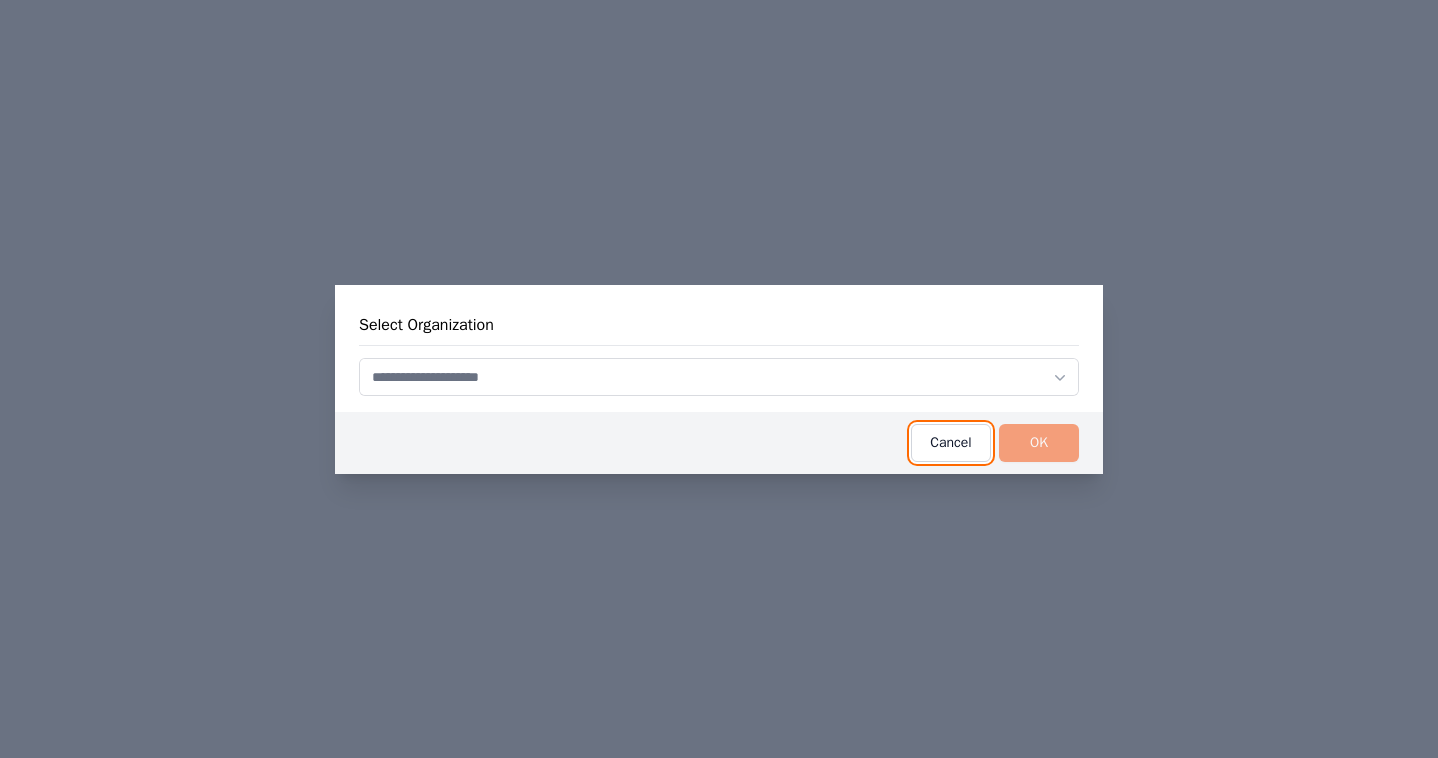 click on "Cancel" at bounding box center (951, 443) 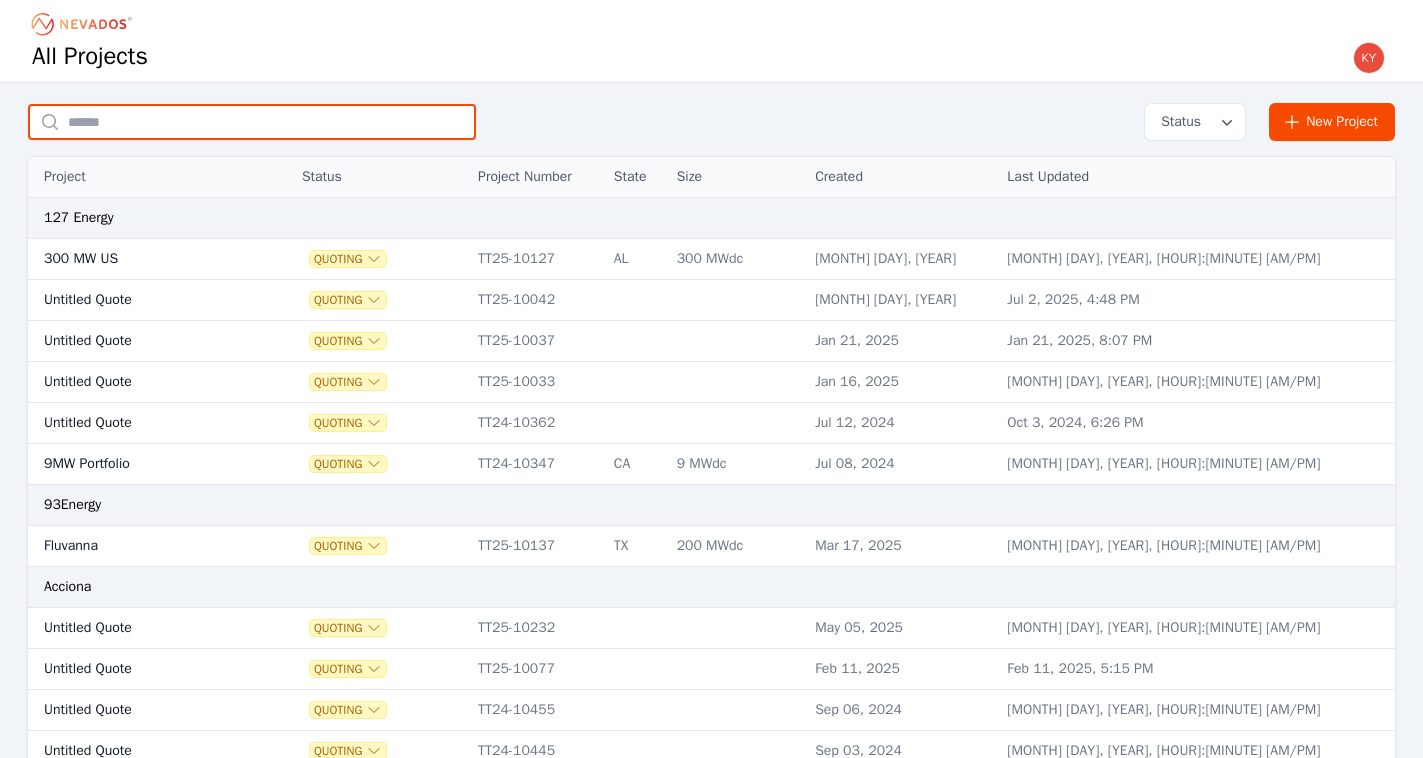 click at bounding box center (252, 122) 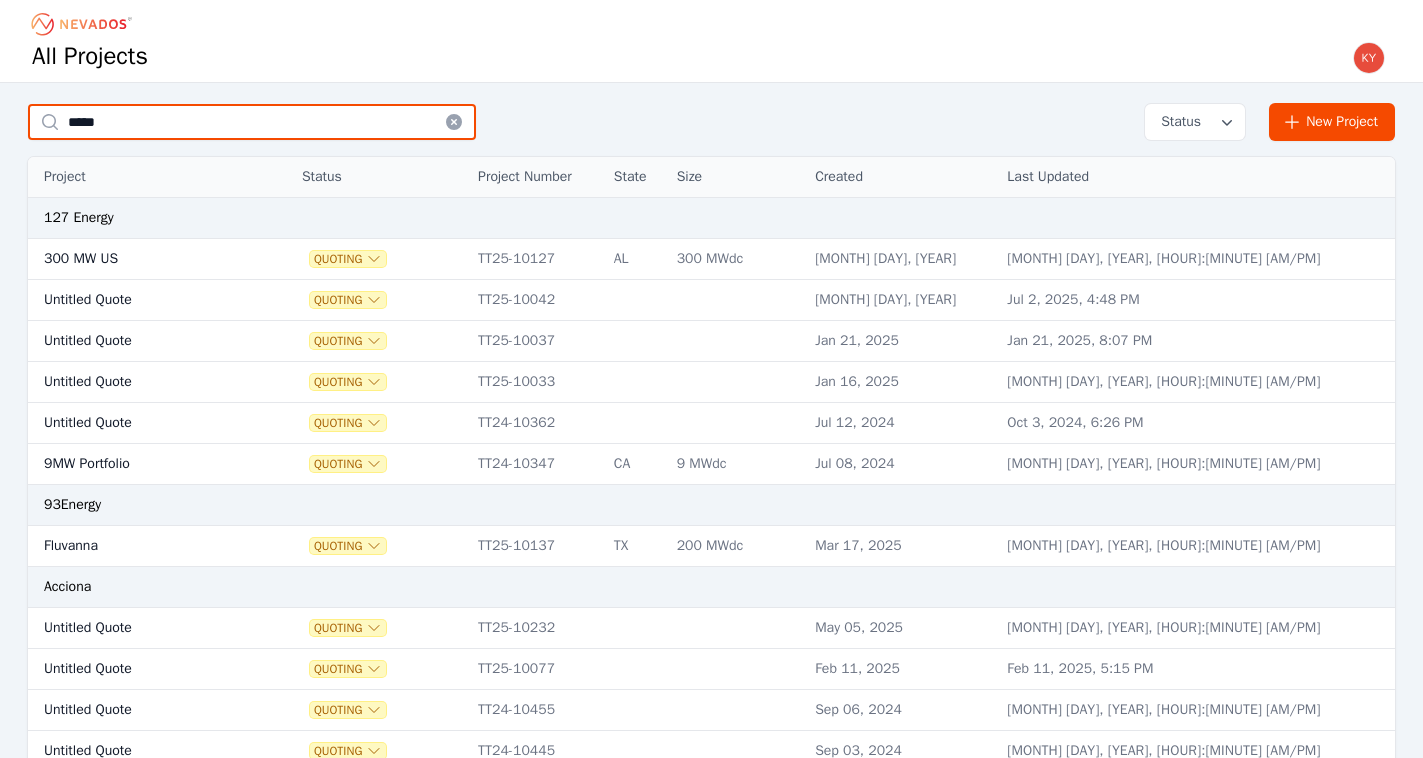 type on "*****" 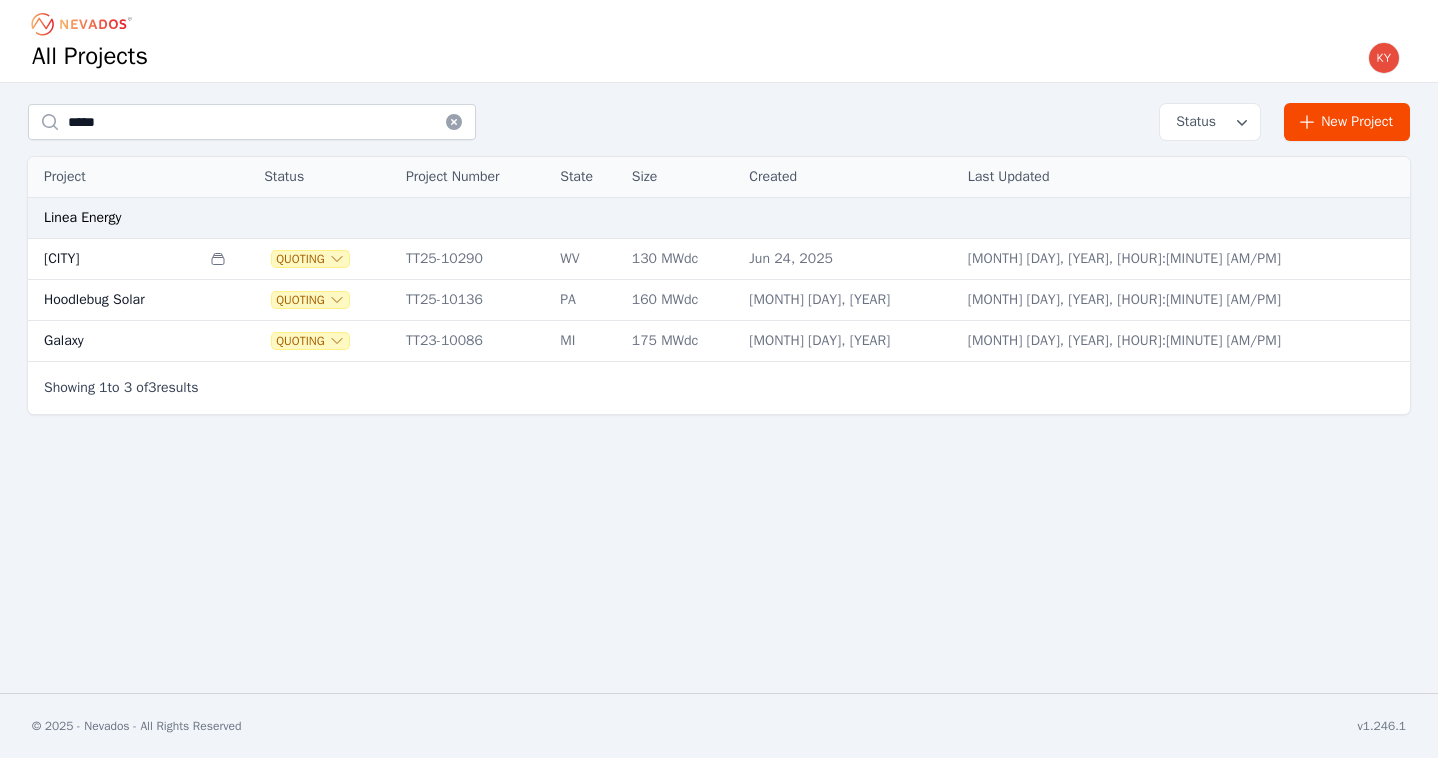 click on "[CITY]" at bounding box center (114, 259) 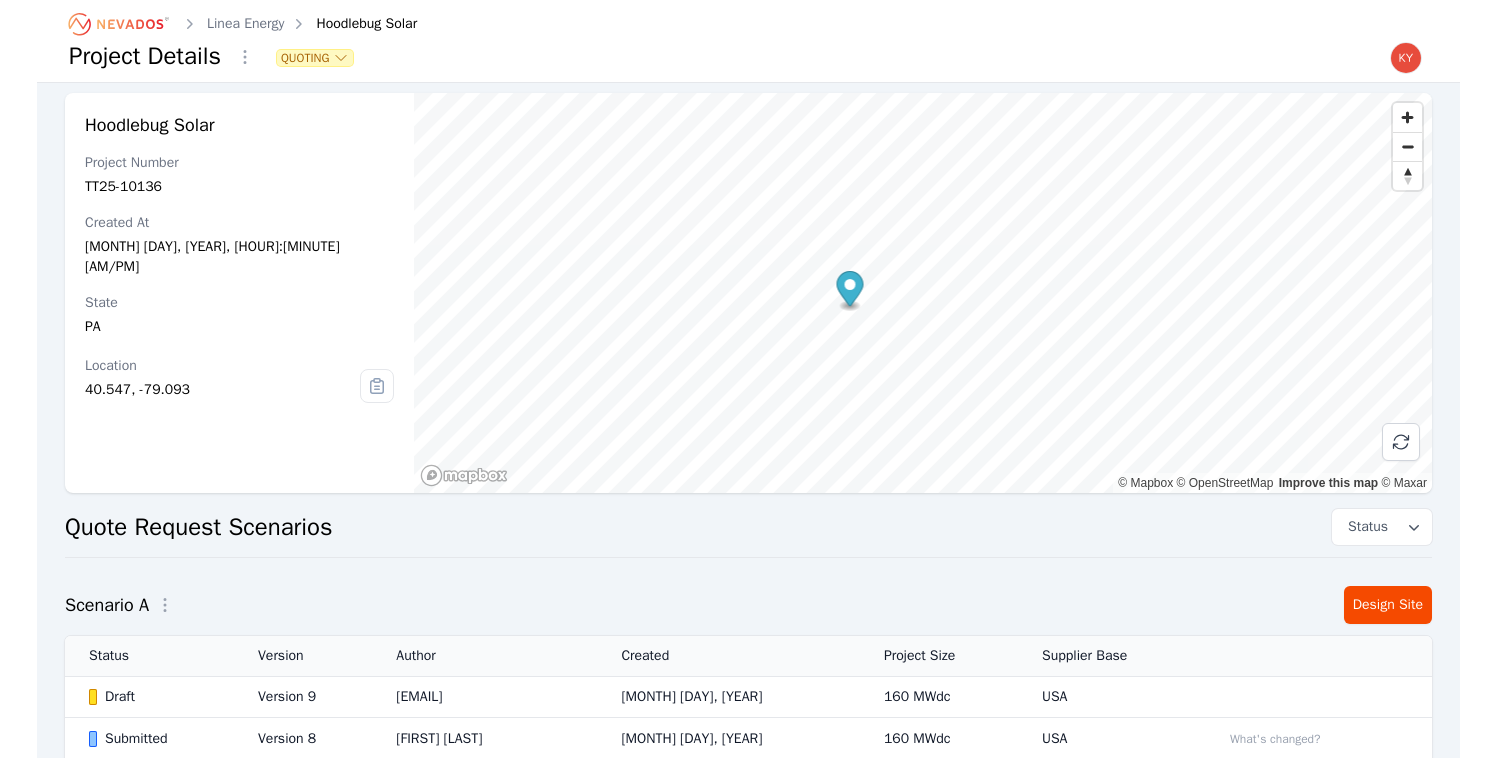 scroll, scrollTop: 0, scrollLeft: 0, axis: both 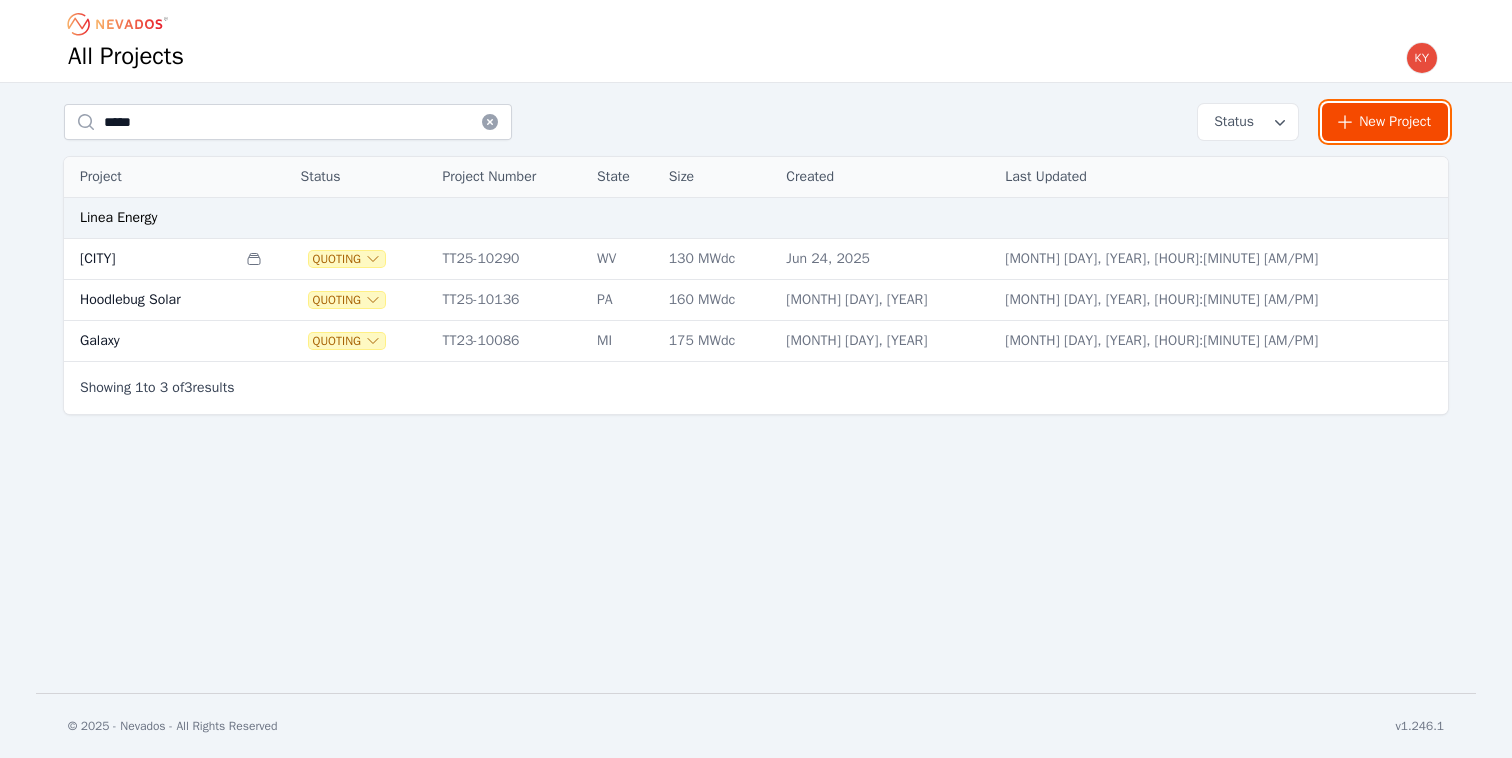 click 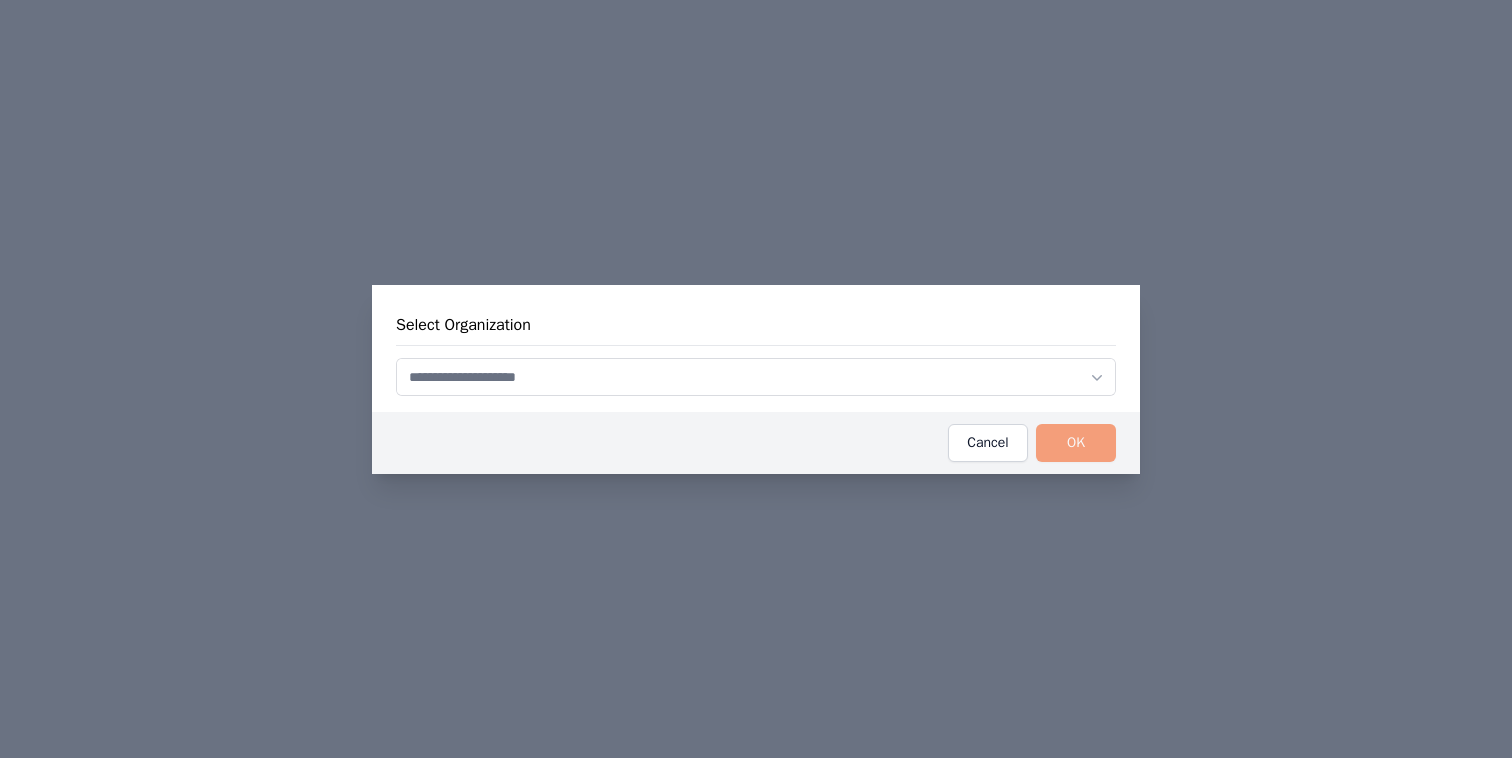 click at bounding box center [756, 377] 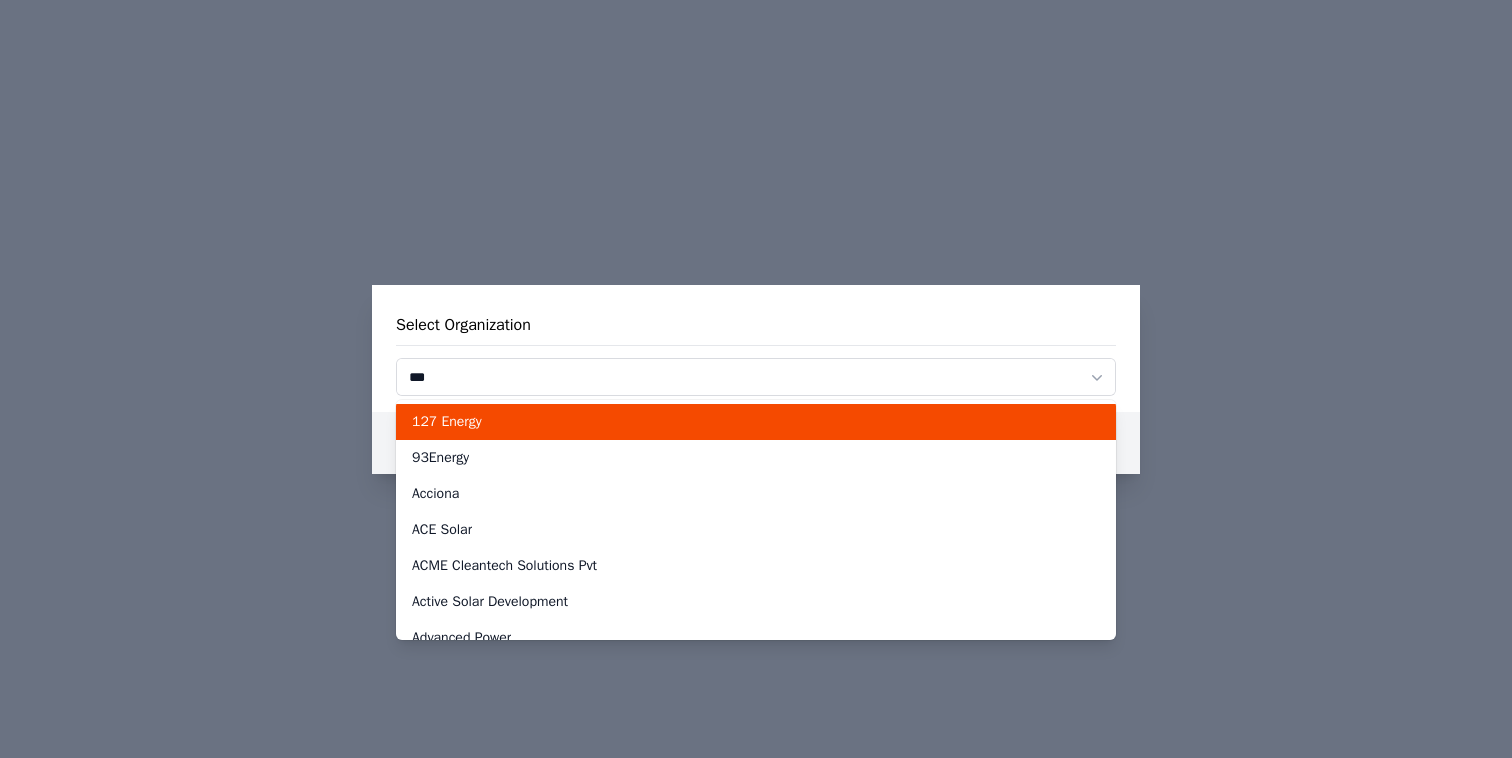 type on "****" 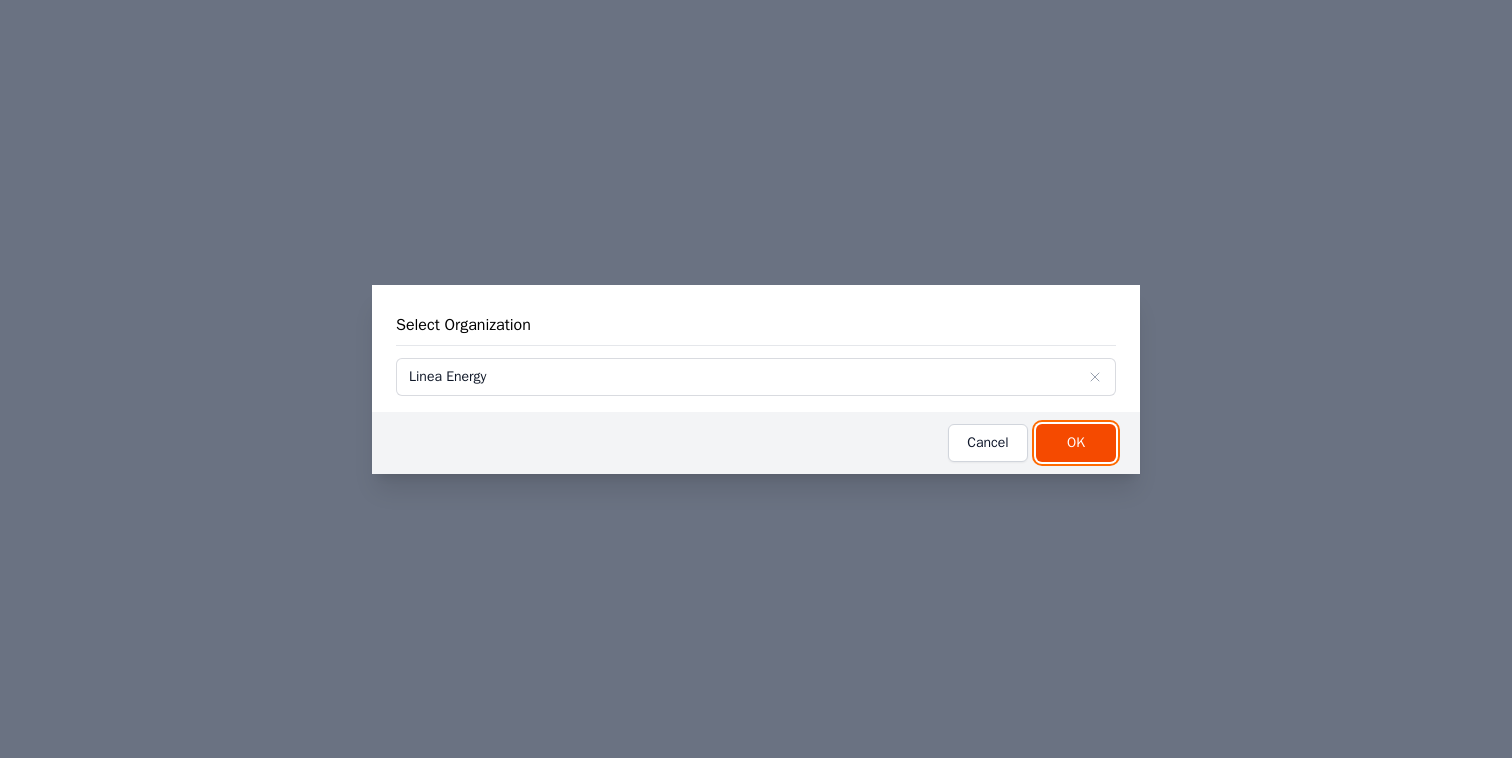 click on "OK" at bounding box center [1076, 443] 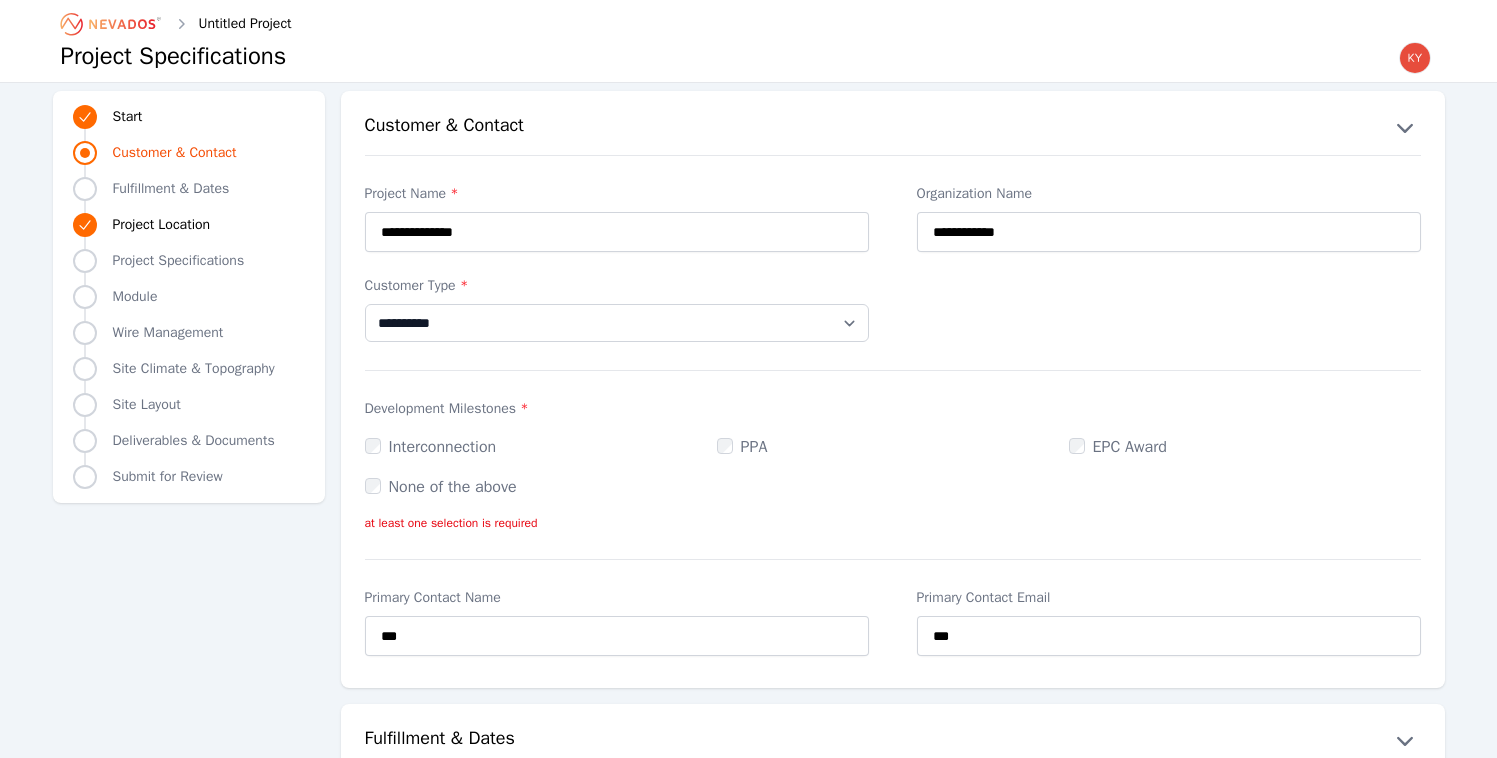 type on "**********" 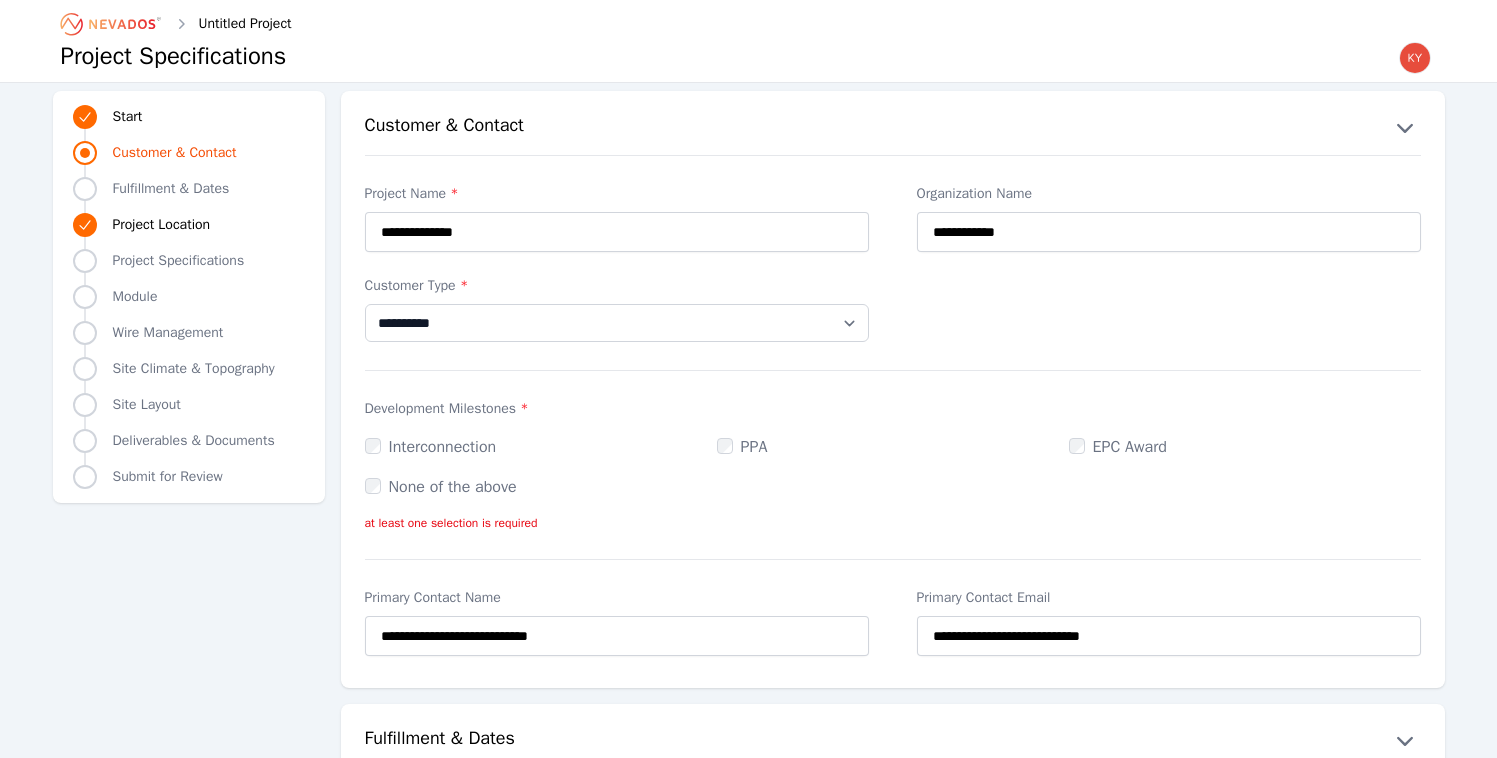 select on "**" 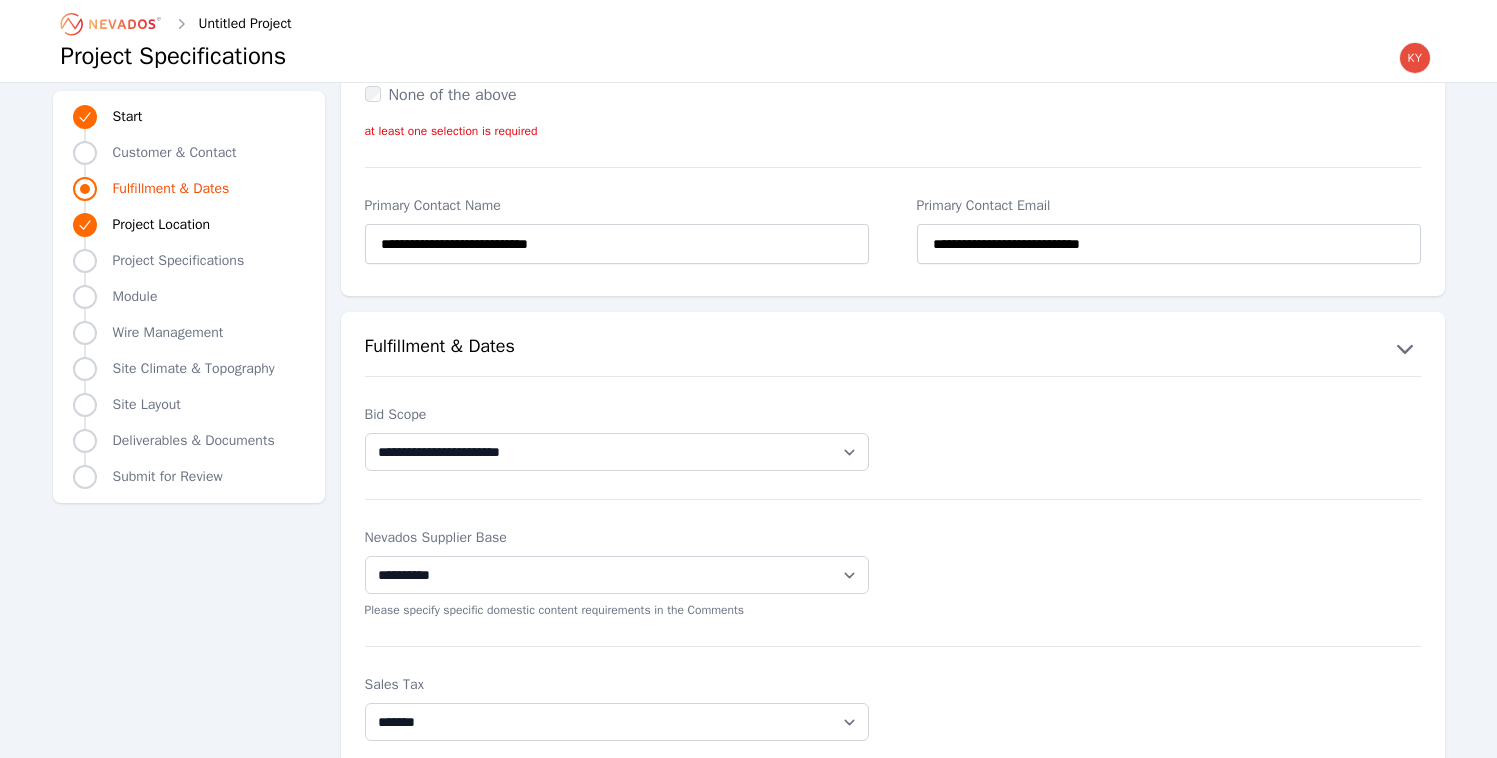 scroll, scrollTop: 0, scrollLeft: 0, axis: both 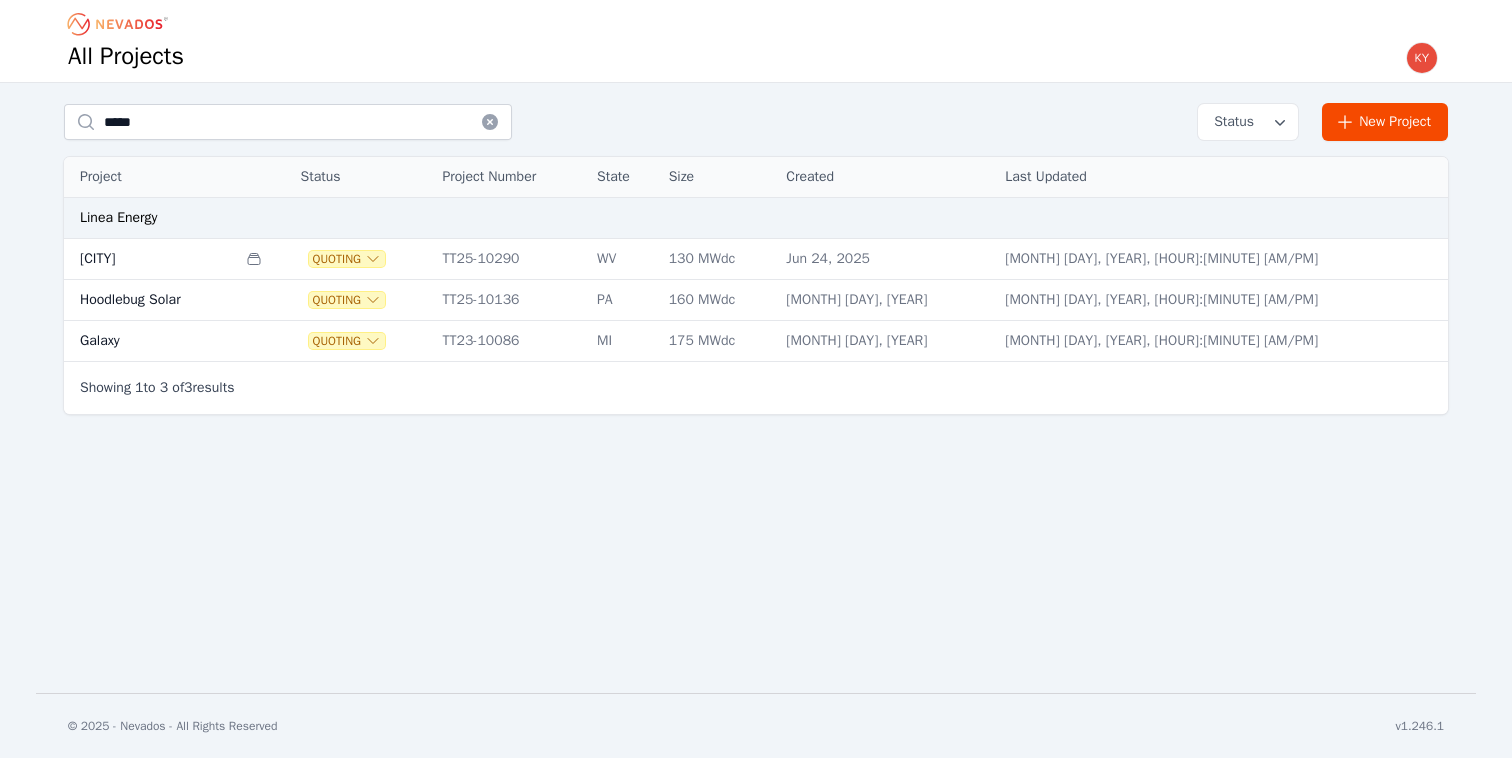 click on "[CITY]" at bounding box center [150, 259] 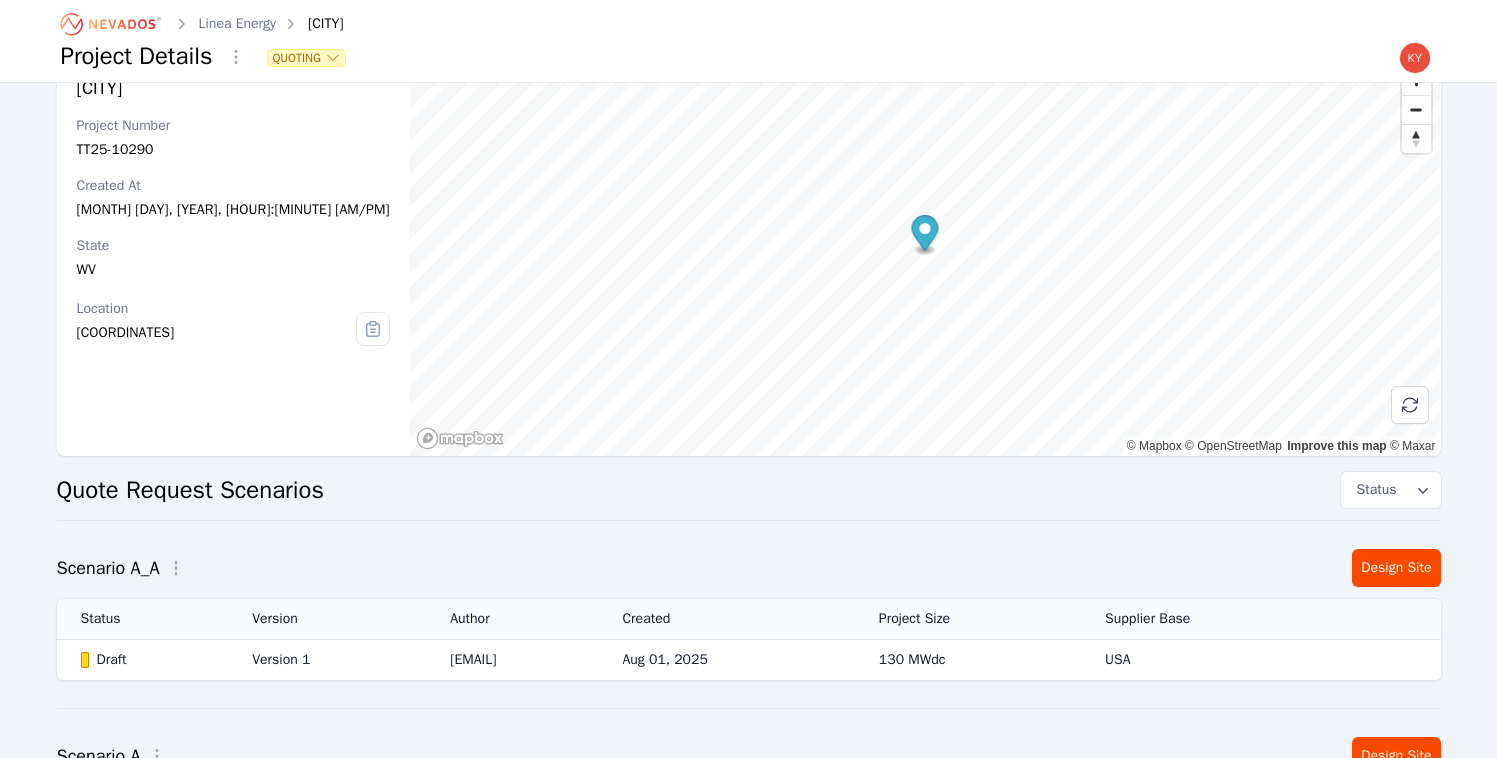 scroll, scrollTop: 57, scrollLeft: 0, axis: vertical 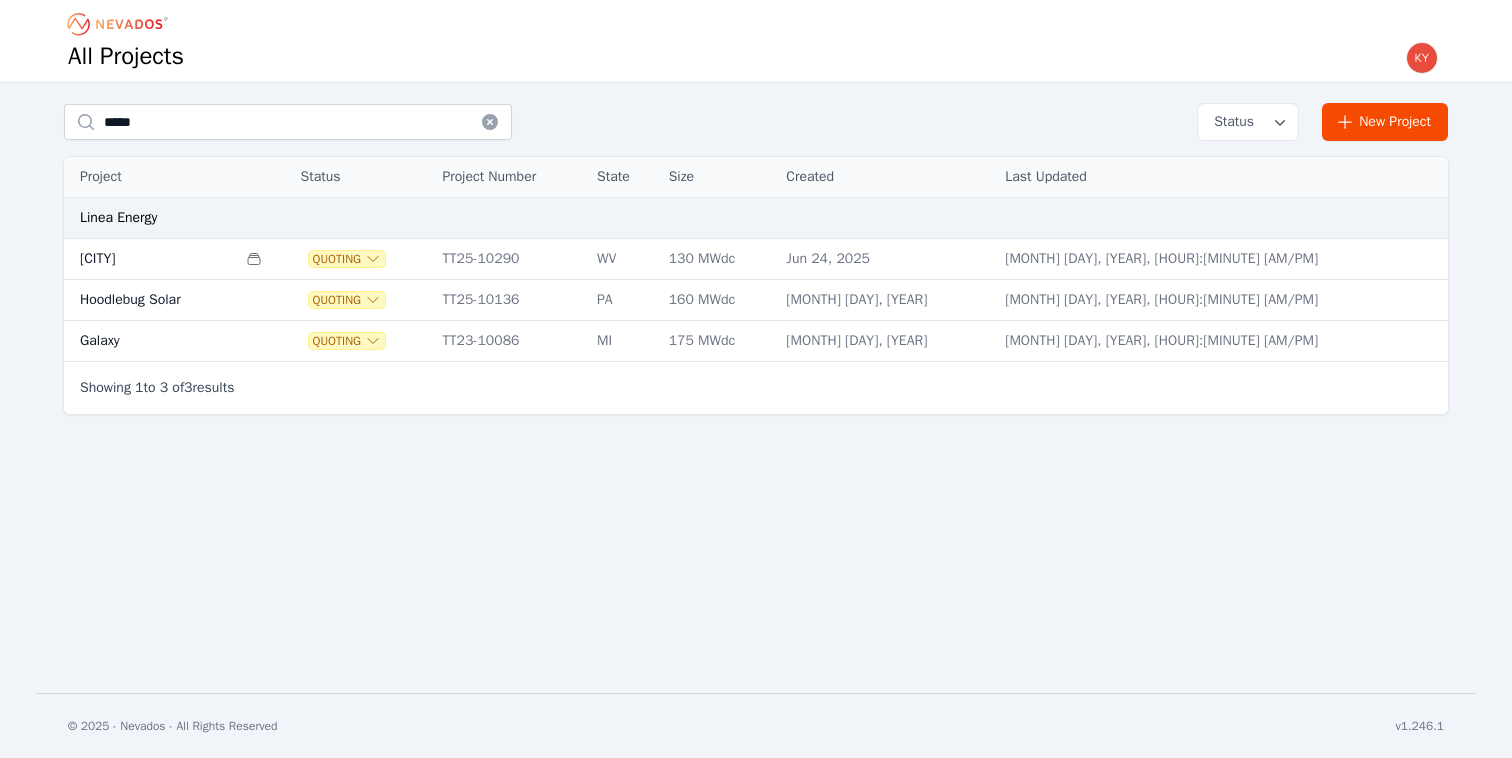 click on "Hoodlebug Solar" at bounding box center (150, 300) 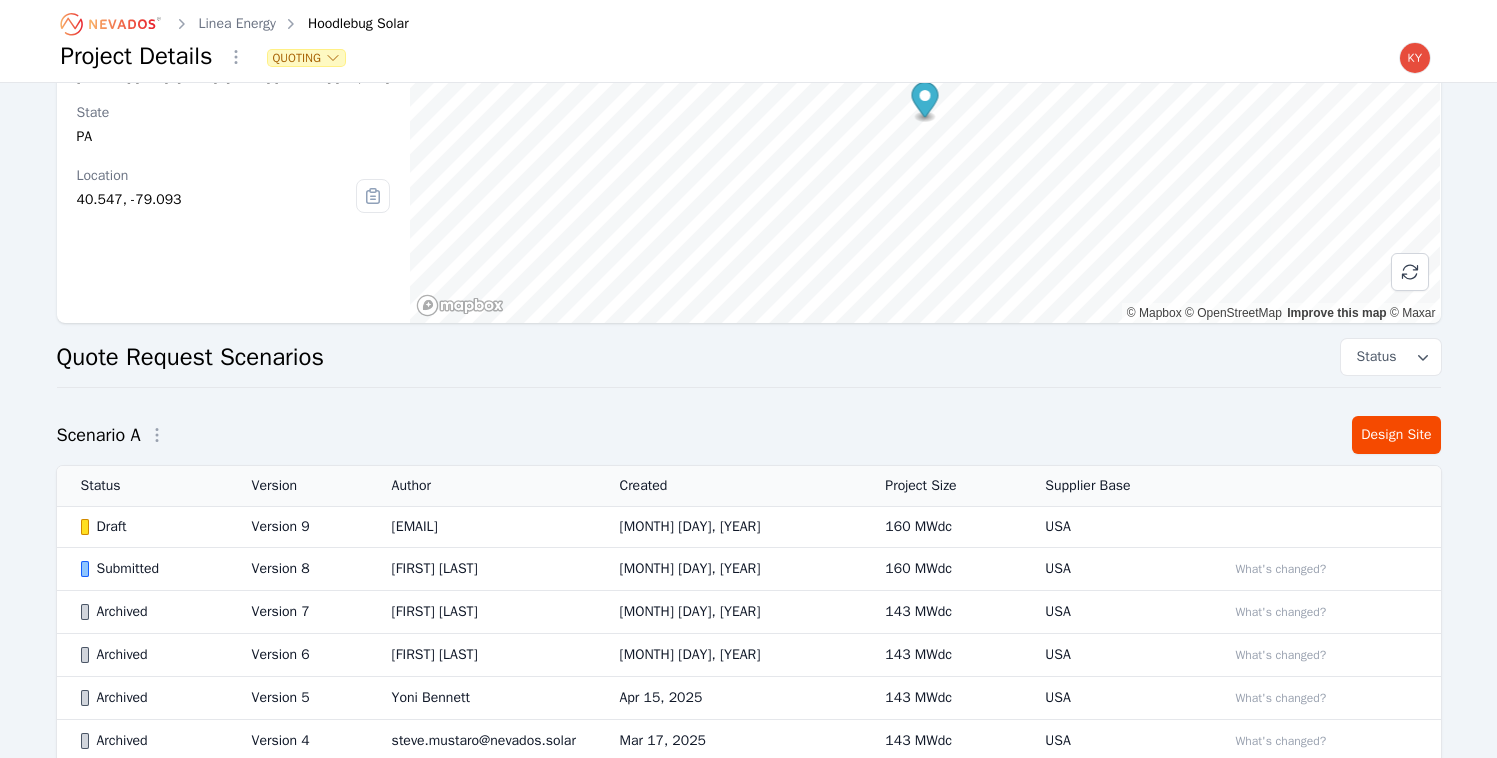 scroll, scrollTop: 191, scrollLeft: 0, axis: vertical 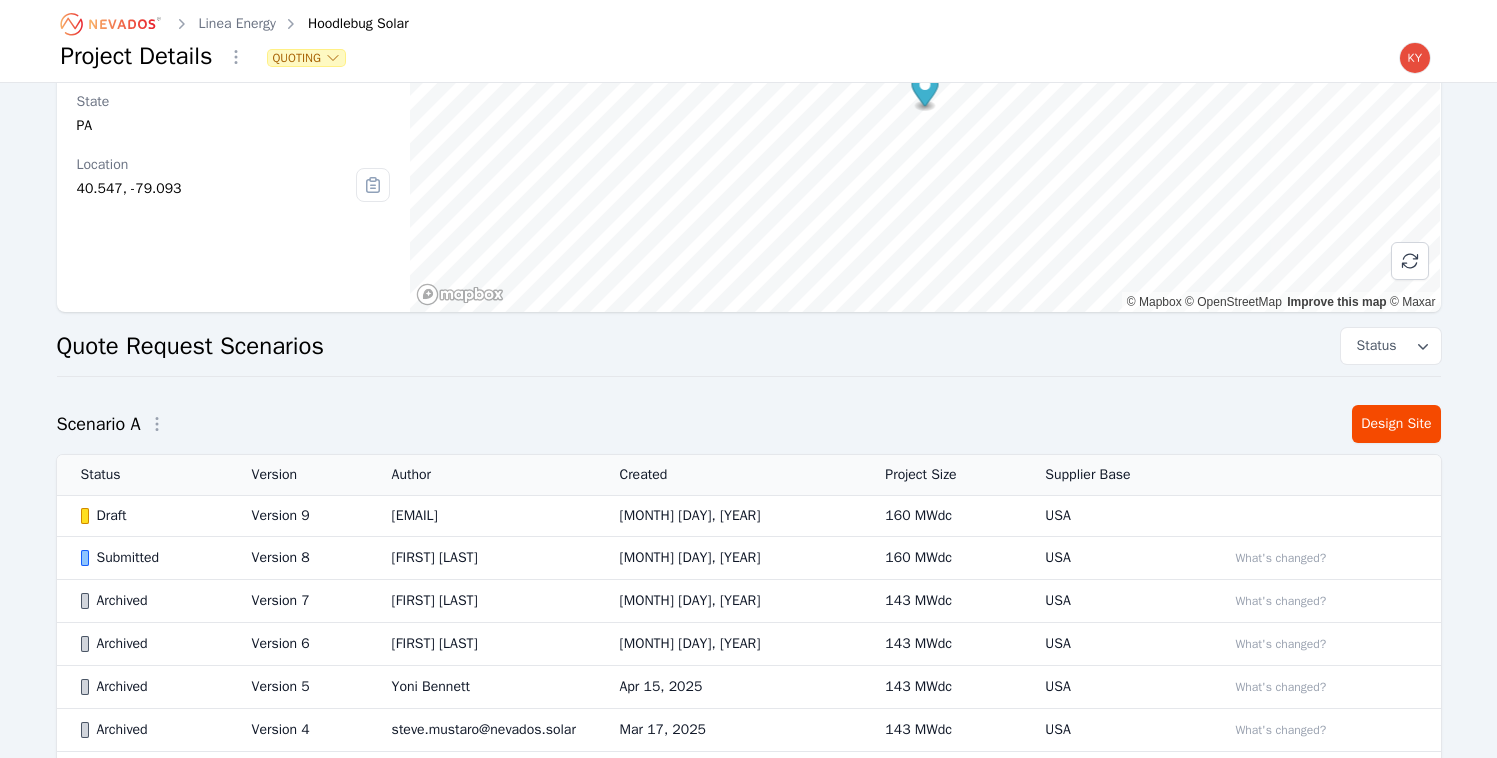 click on "[FIRST] [LAST]" at bounding box center (482, 558) 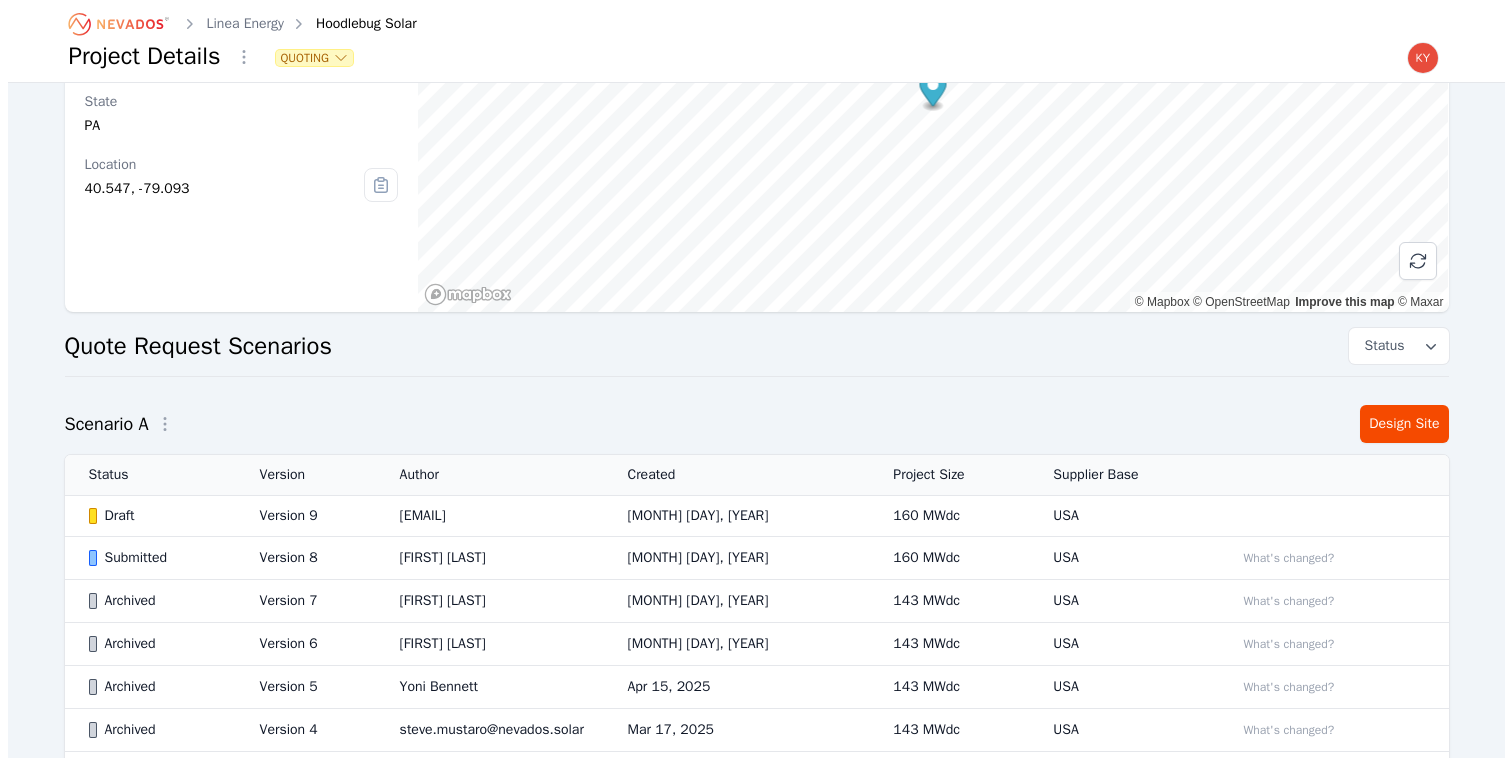 scroll, scrollTop: 0, scrollLeft: 0, axis: both 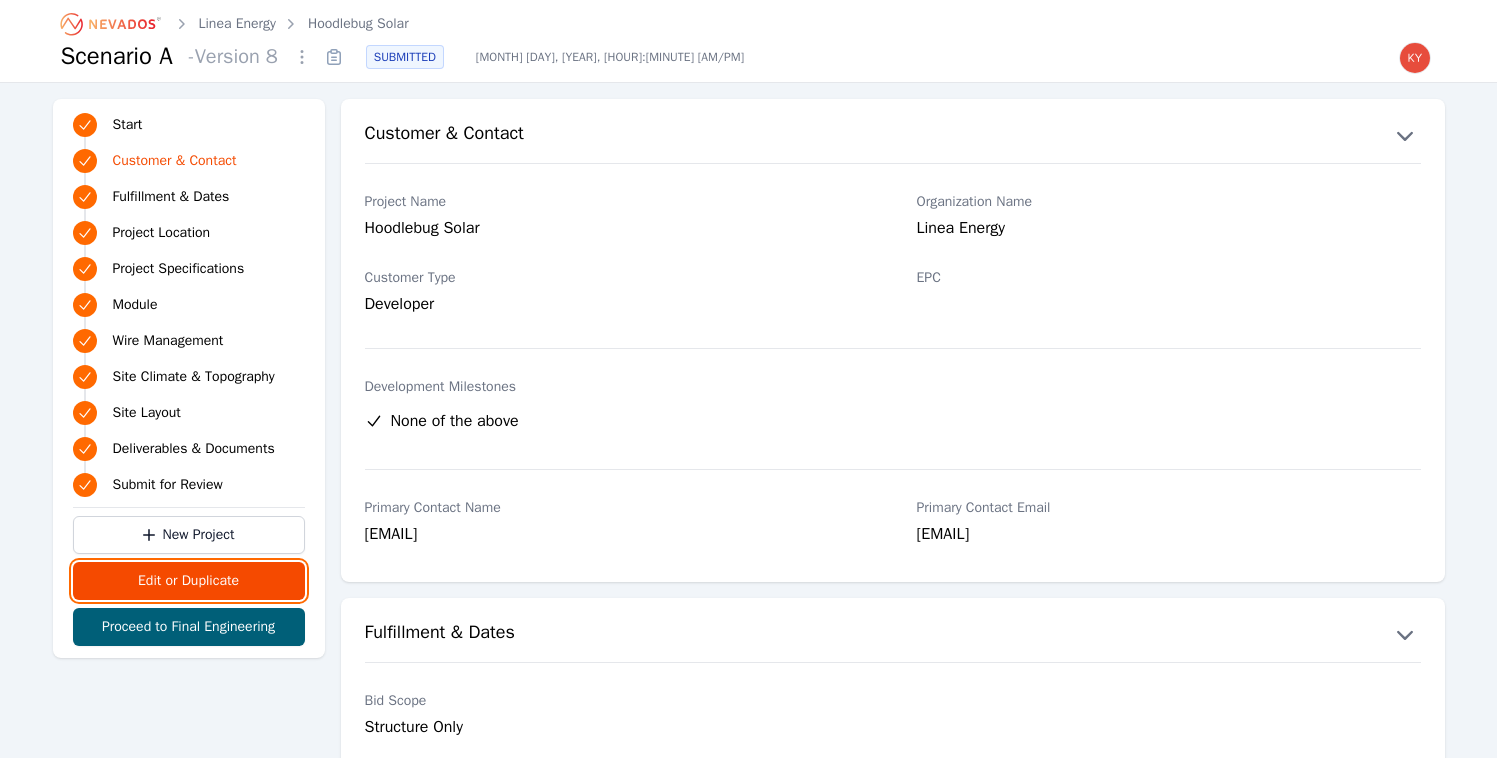 click on "Edit or Duplicate" at bounding box center [189, 581] 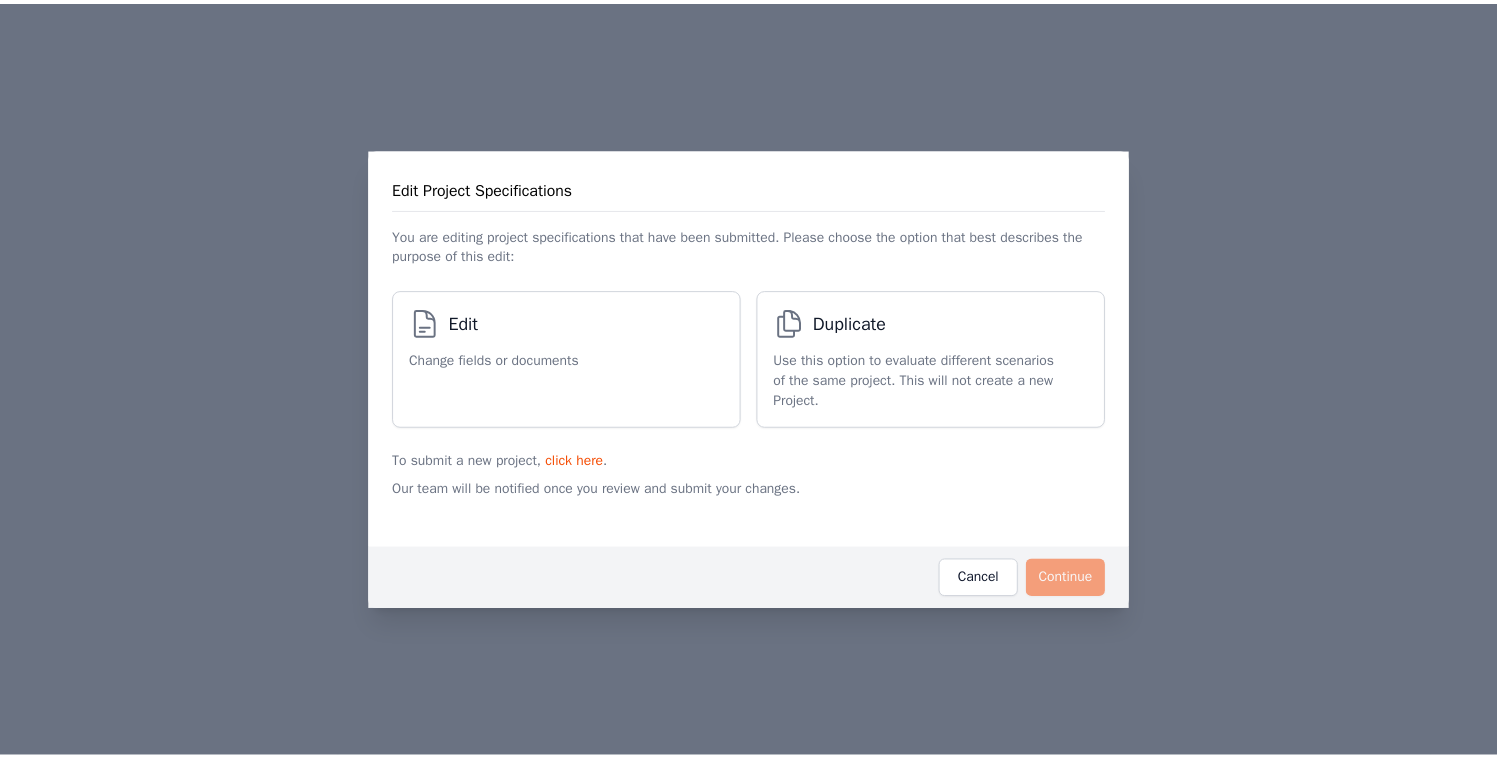 scroll, scrollTop: 191, scrollLeft: 0, axis: vertical 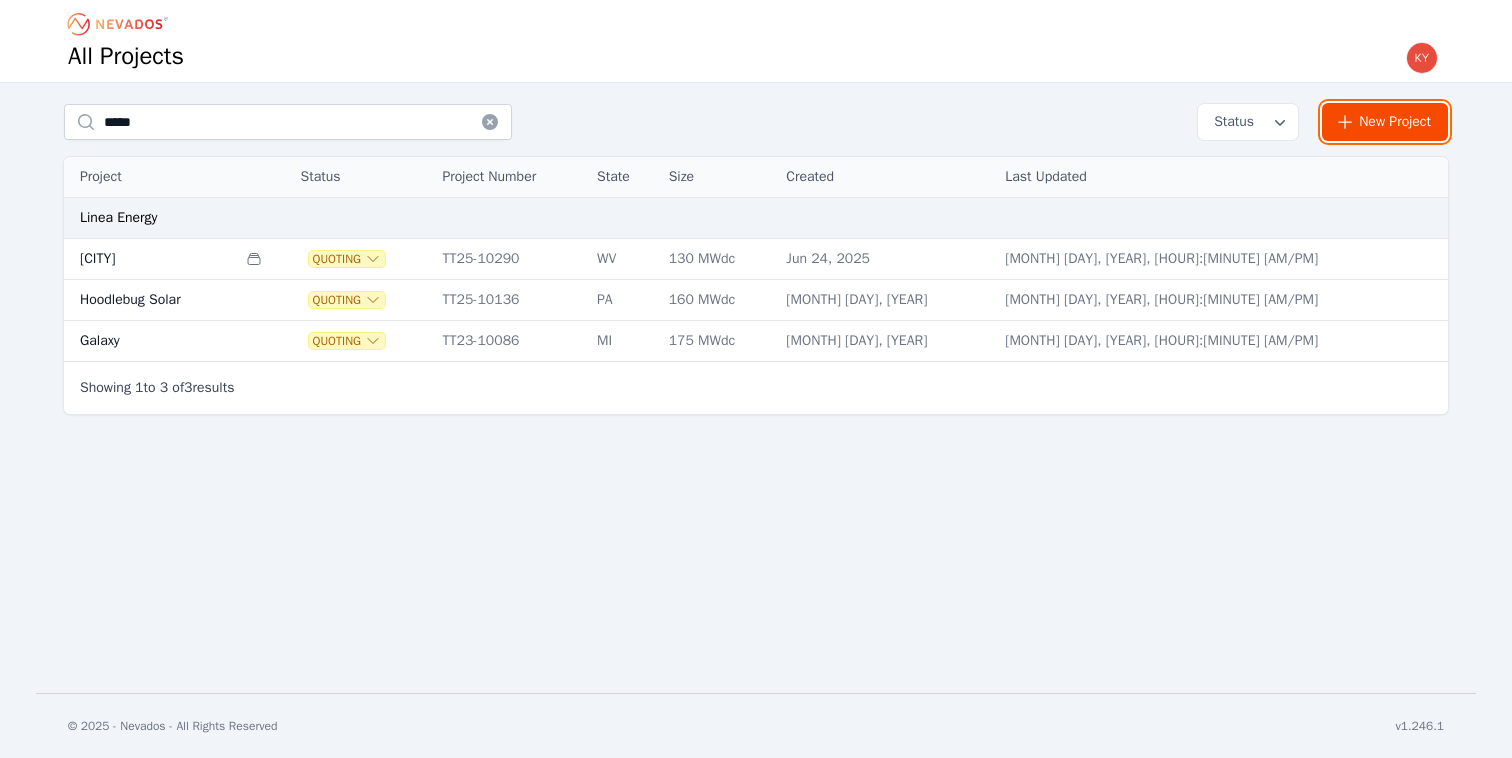 click on "New Project" at bounding box center [1385, 122] 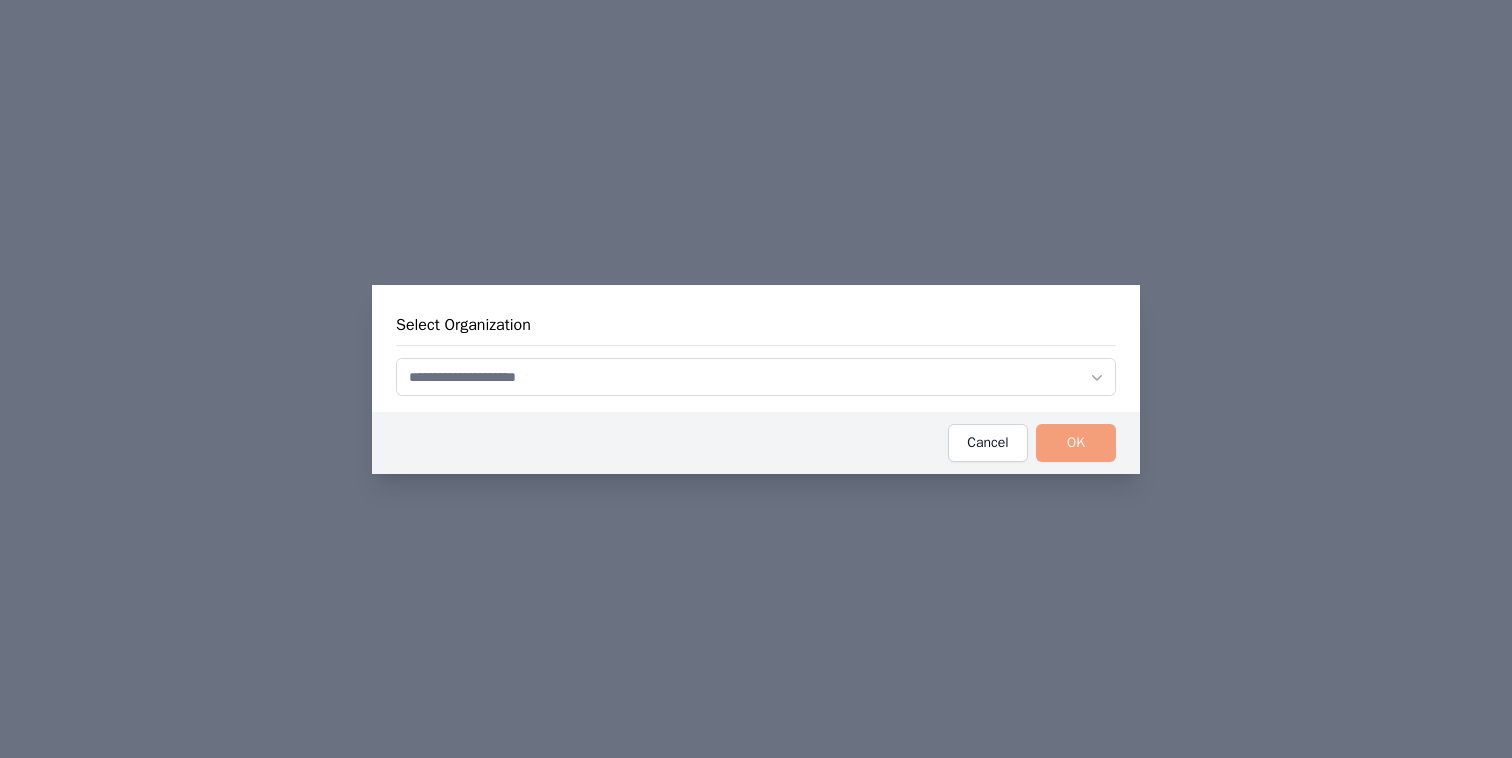 click at bounding box center [756, 377] 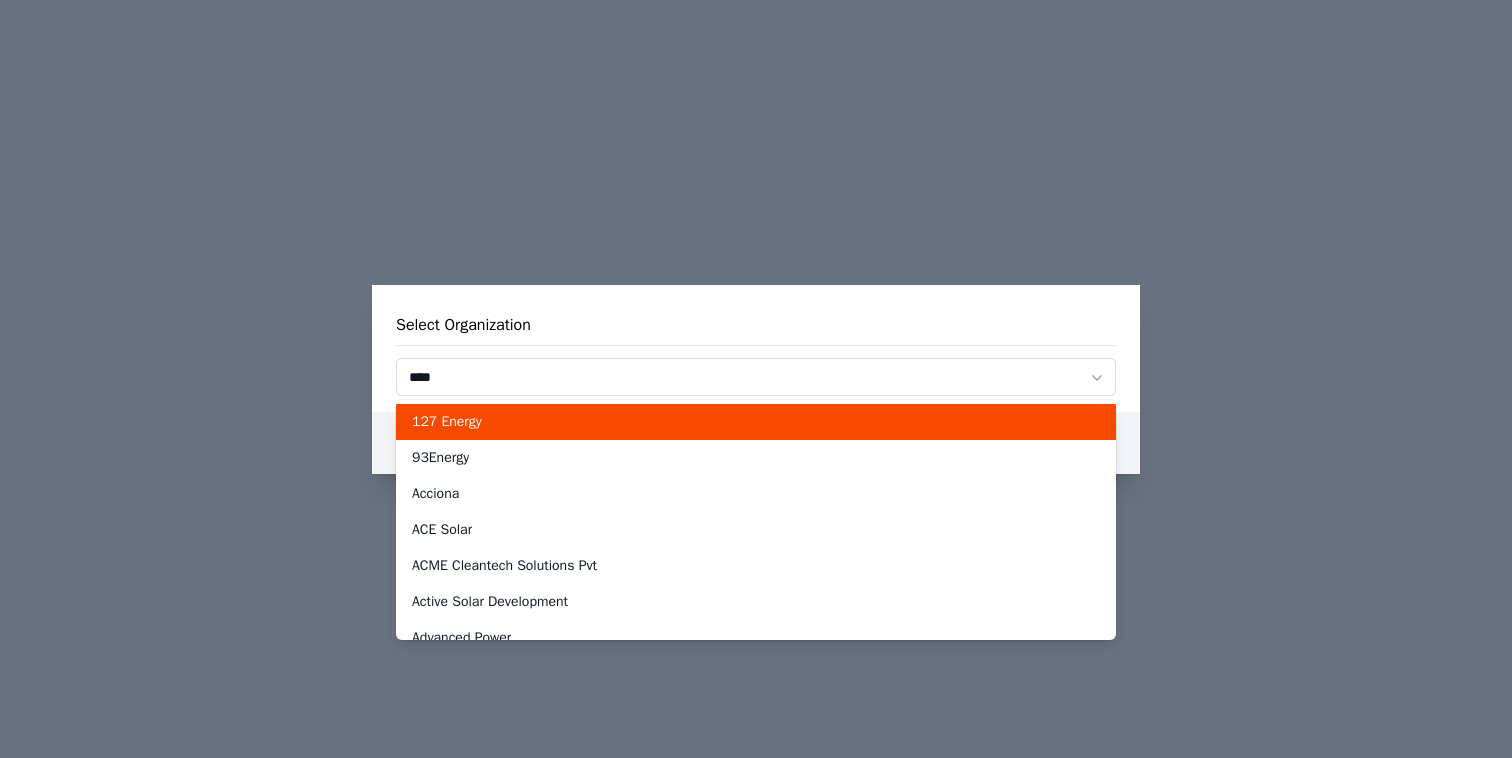type on "*****" 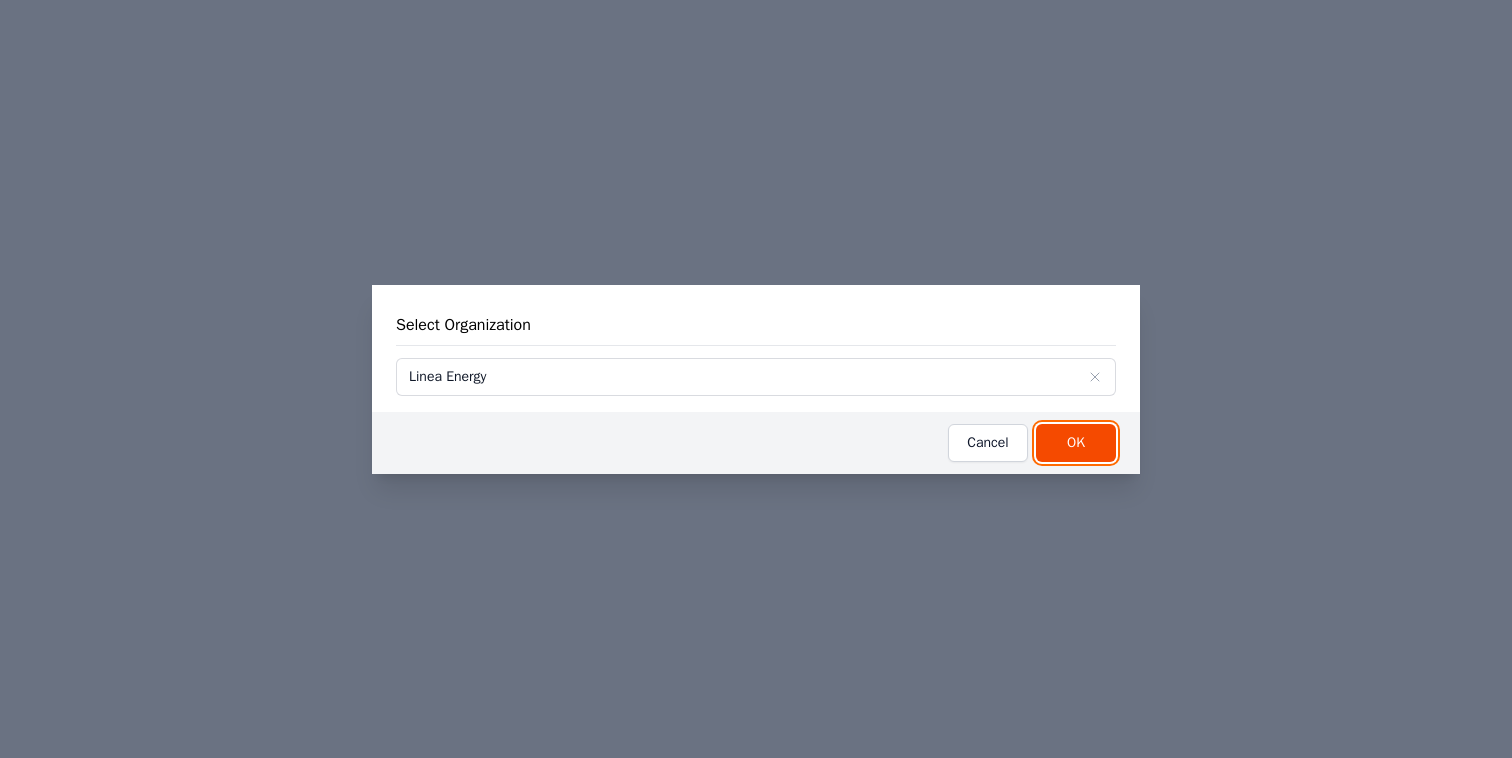 click on "OK" at bounding box center [1076, 443] 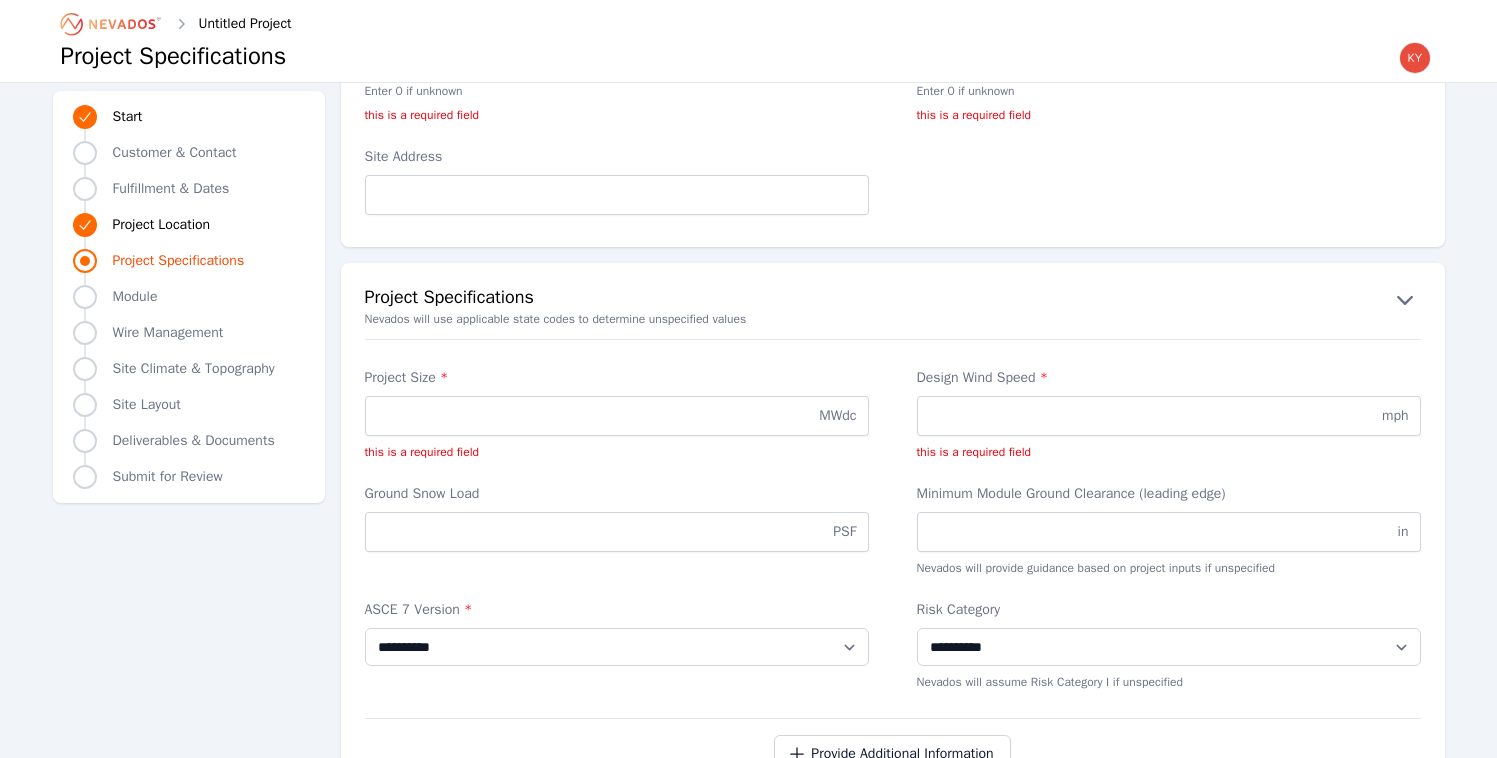 scroll, scrollTop: 1683, scrollLeft: 0, axis: vertical 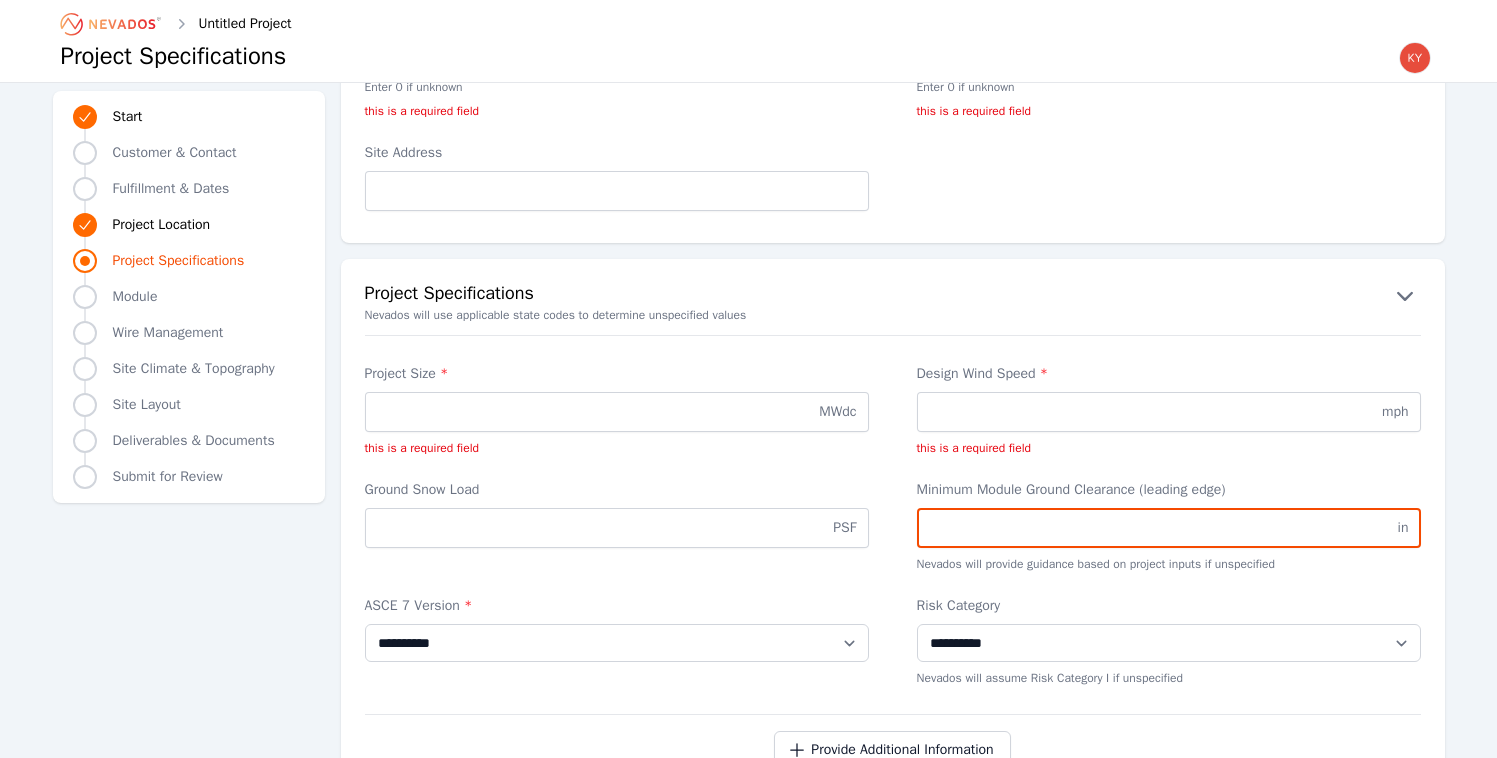 click on "Minimum Module Ground Clearance (leading edge)" at bounding box center (1169, 528) 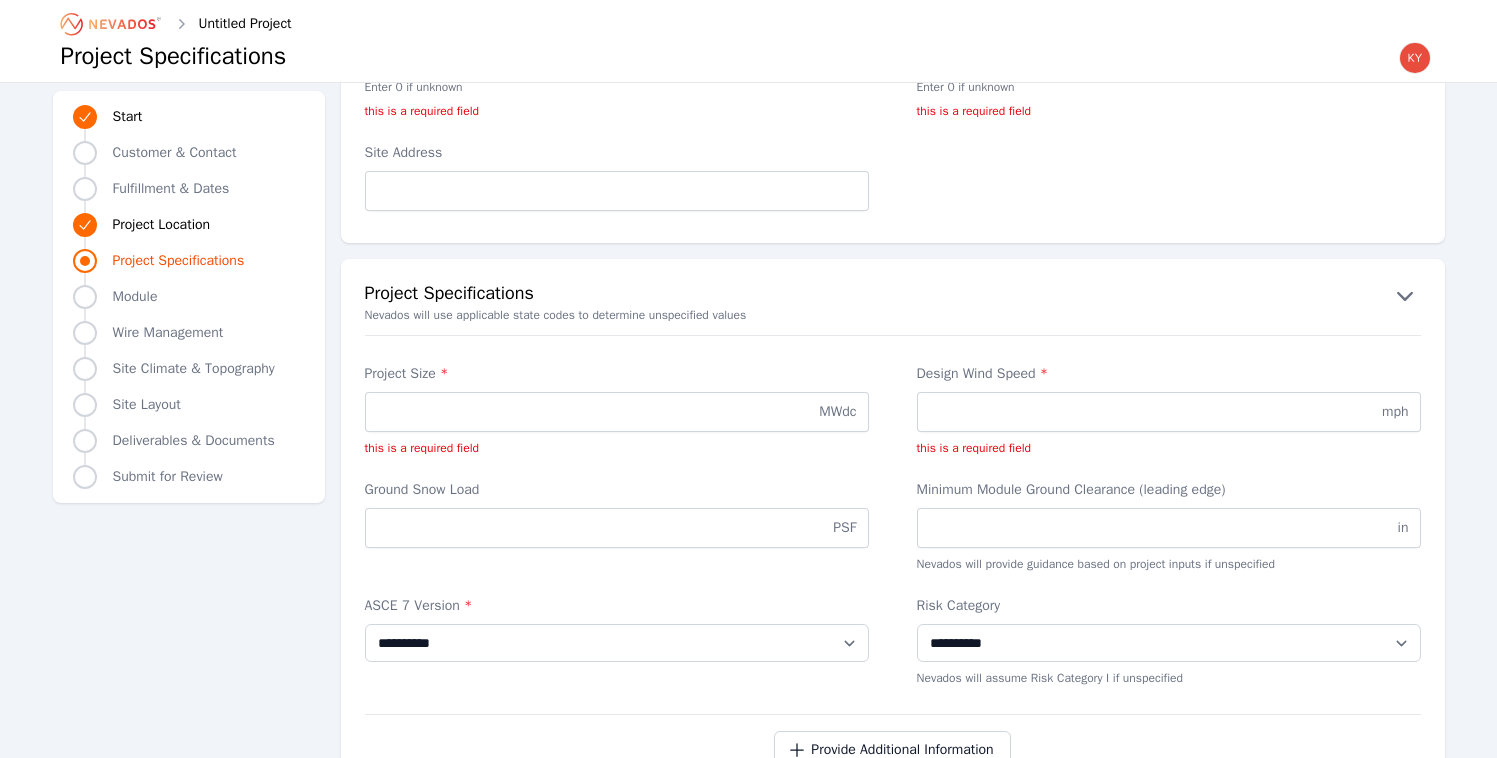 click on "Minimum Module Ground Clearance (leading edge)   in Nevados will provide guidance based on project inputs if unspecified" at bounding box center (1169, 526) 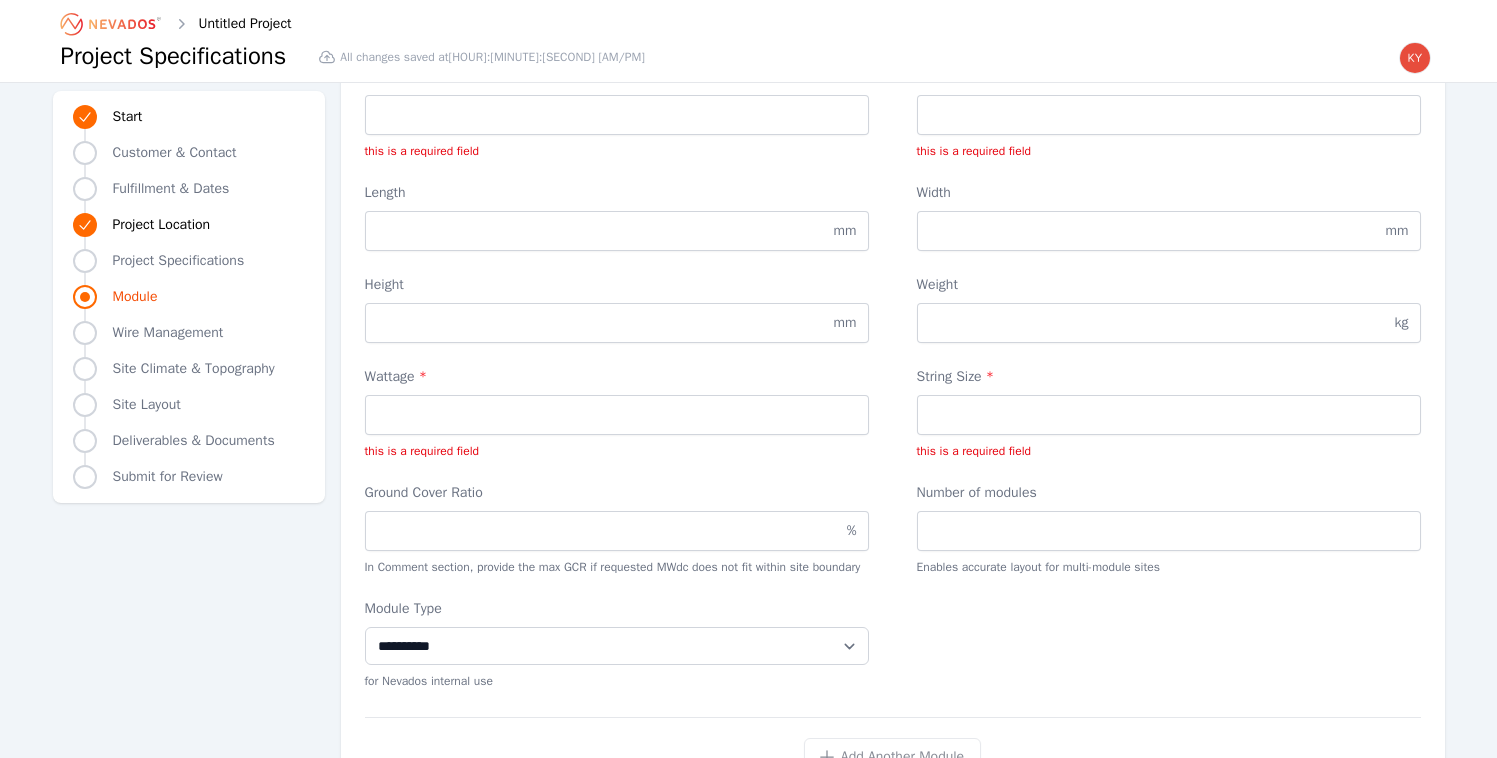 scroll, scrollTop: 2583, scrollLeft: 0, axis: vertical 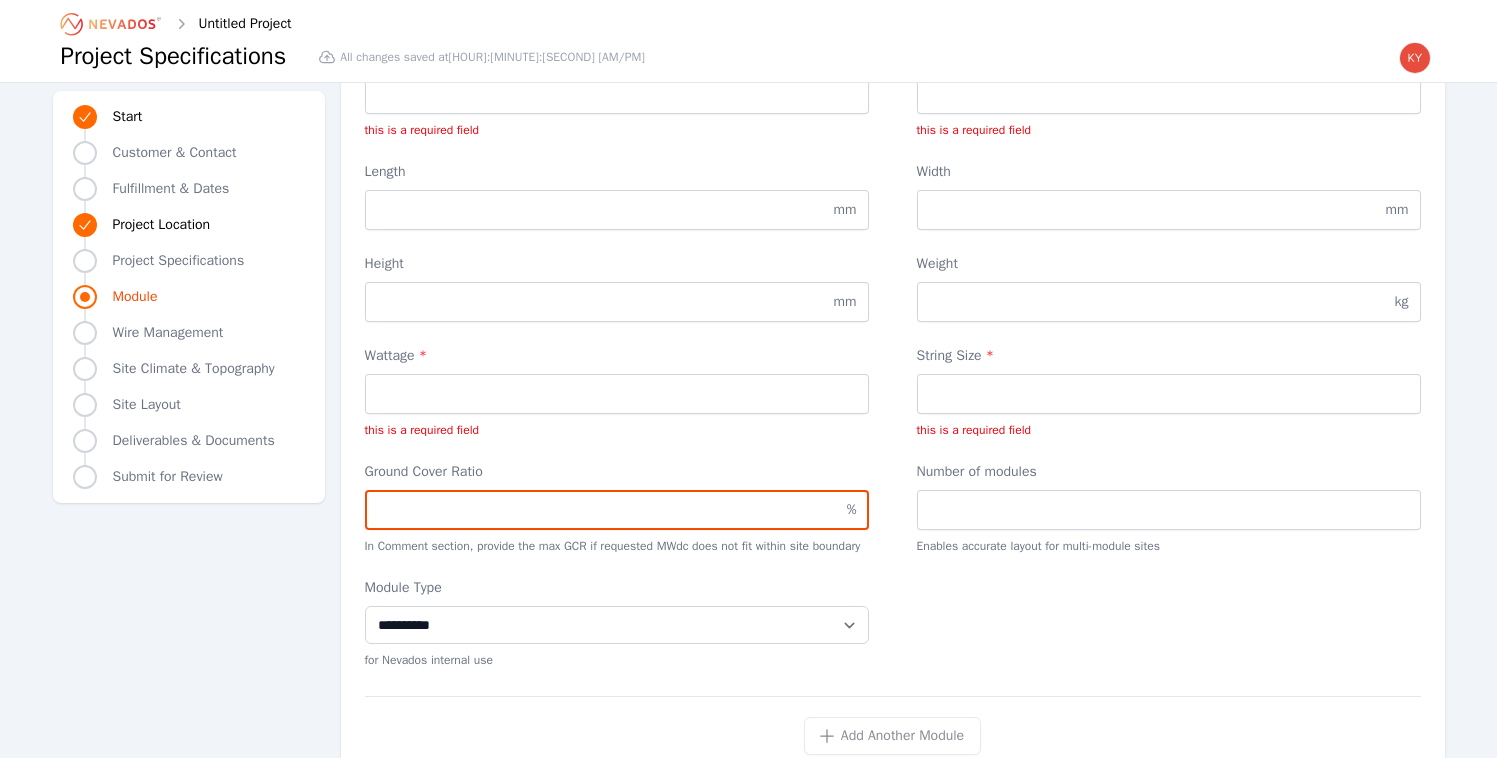 click on "Ground Cover Ratio" at bounding box center (617, 510) 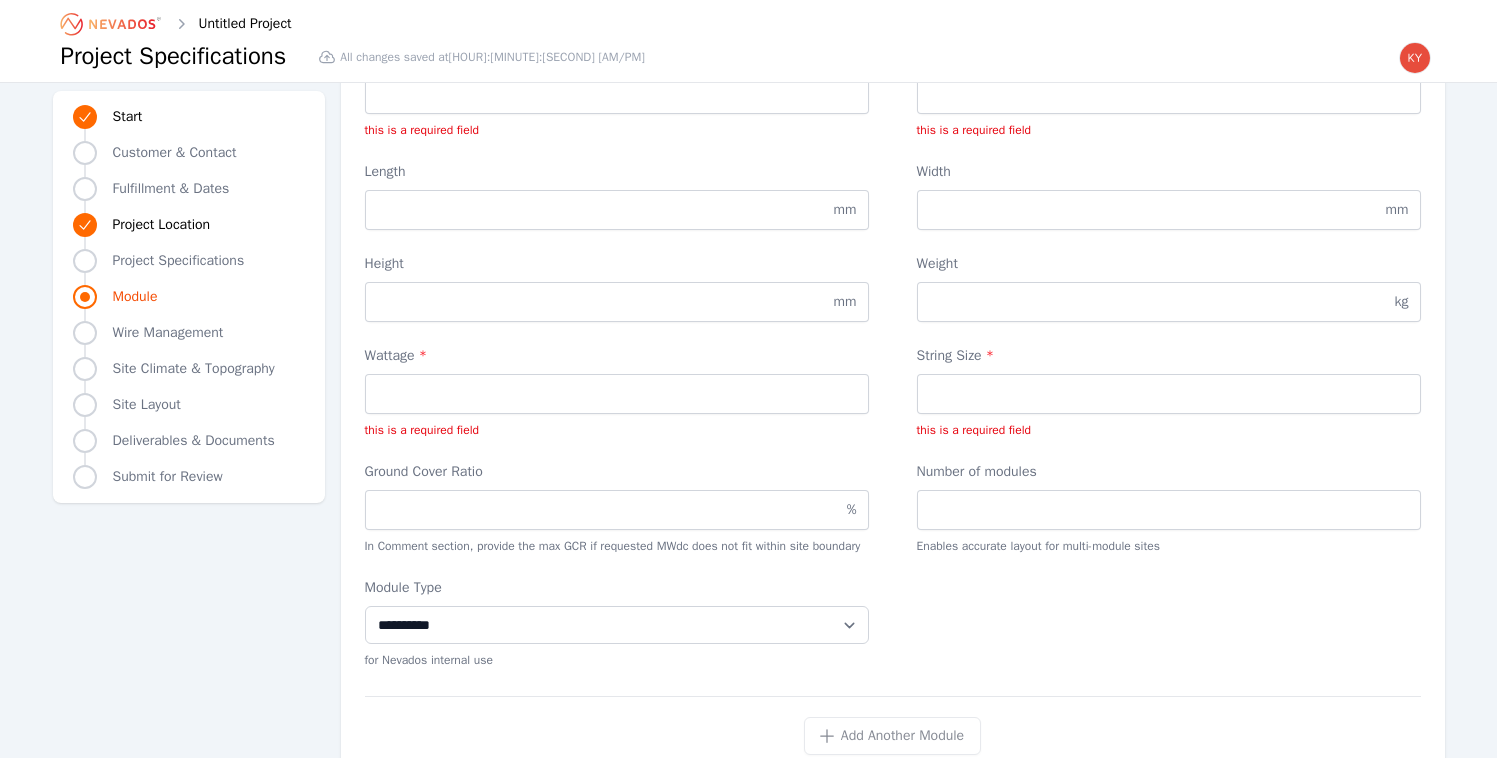 click on "Ground Cover Ratio   % In Comment section, provide the max GCR if requested MWdc does not fit within site boundary Number of modules   Enables accurate layout for multi-module sites" at bounding box center (893, 508) 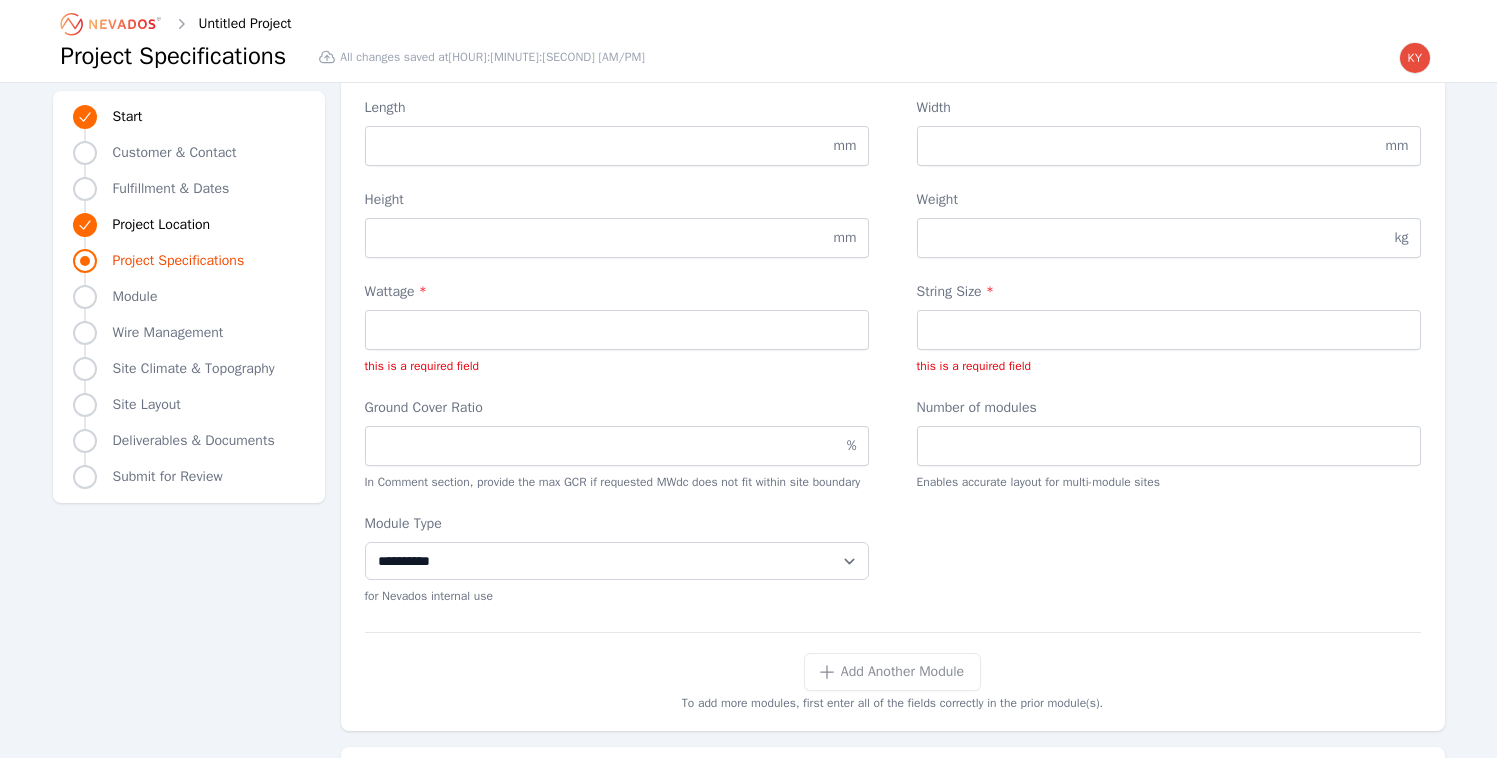 scroll, scrollTop: 2641, scrollLeft: 0, axis: vertical 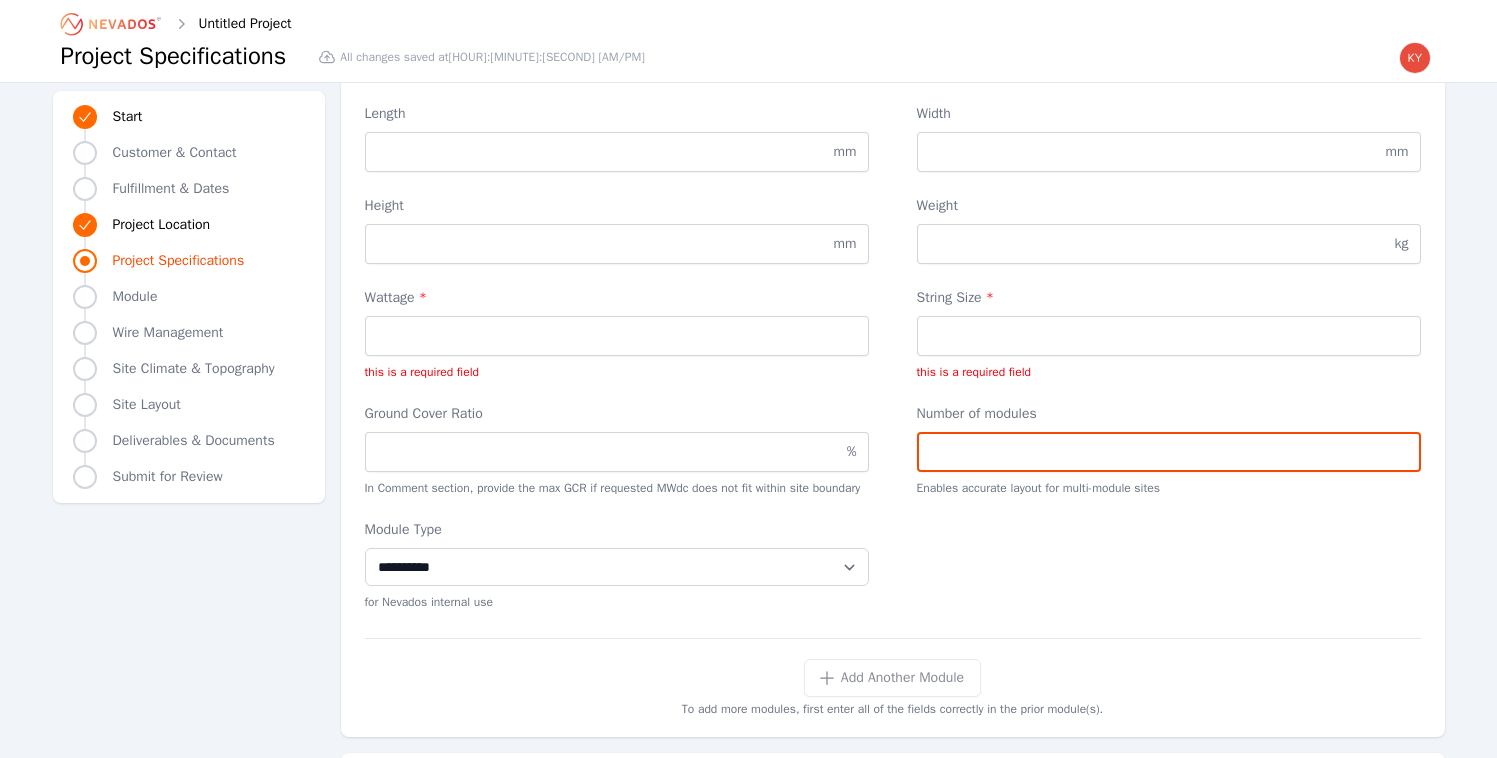 click on "Number of modules" at bounding box center [1169, 452] 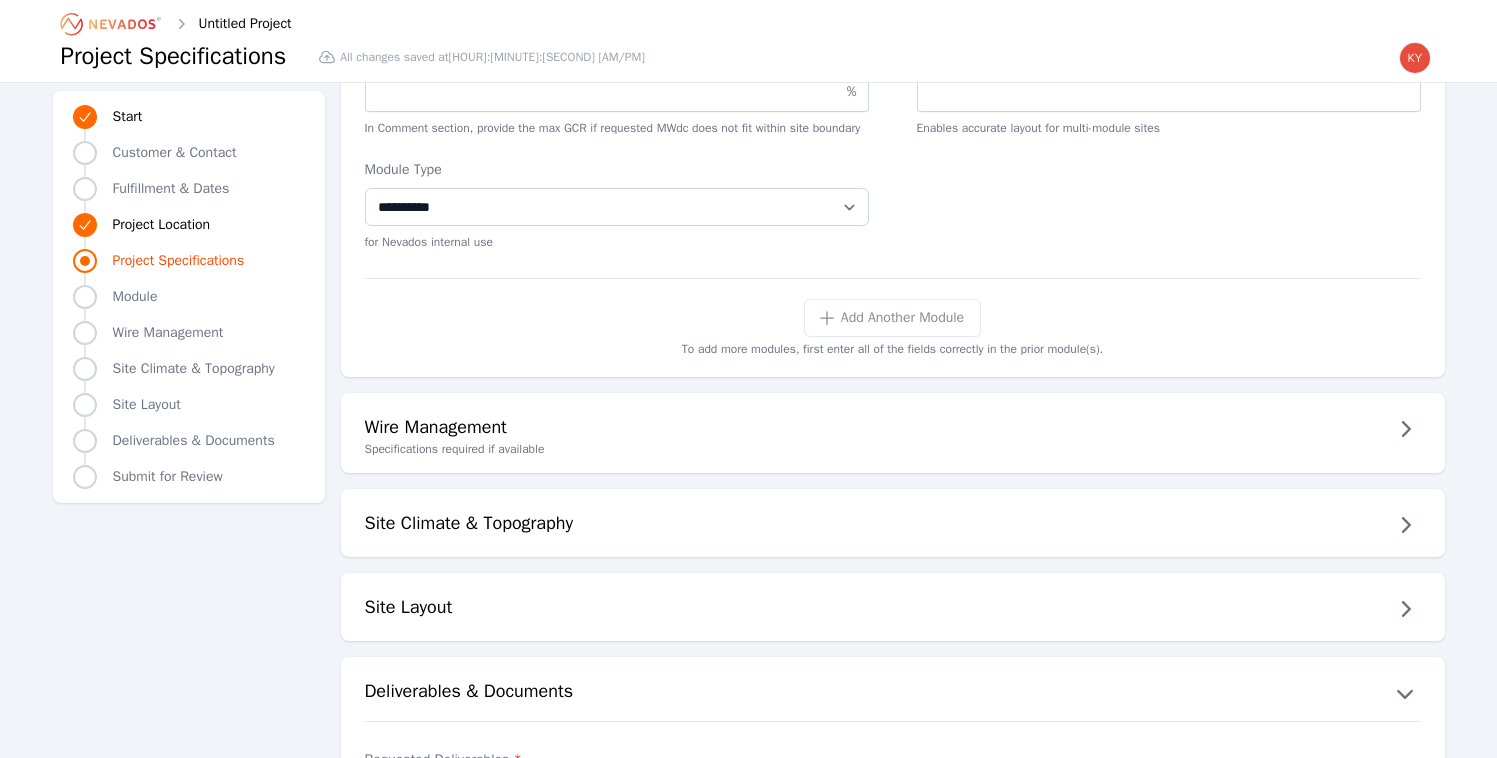 scroll, scrollTop: 3136, scrollLeft: 0, axis: vertical 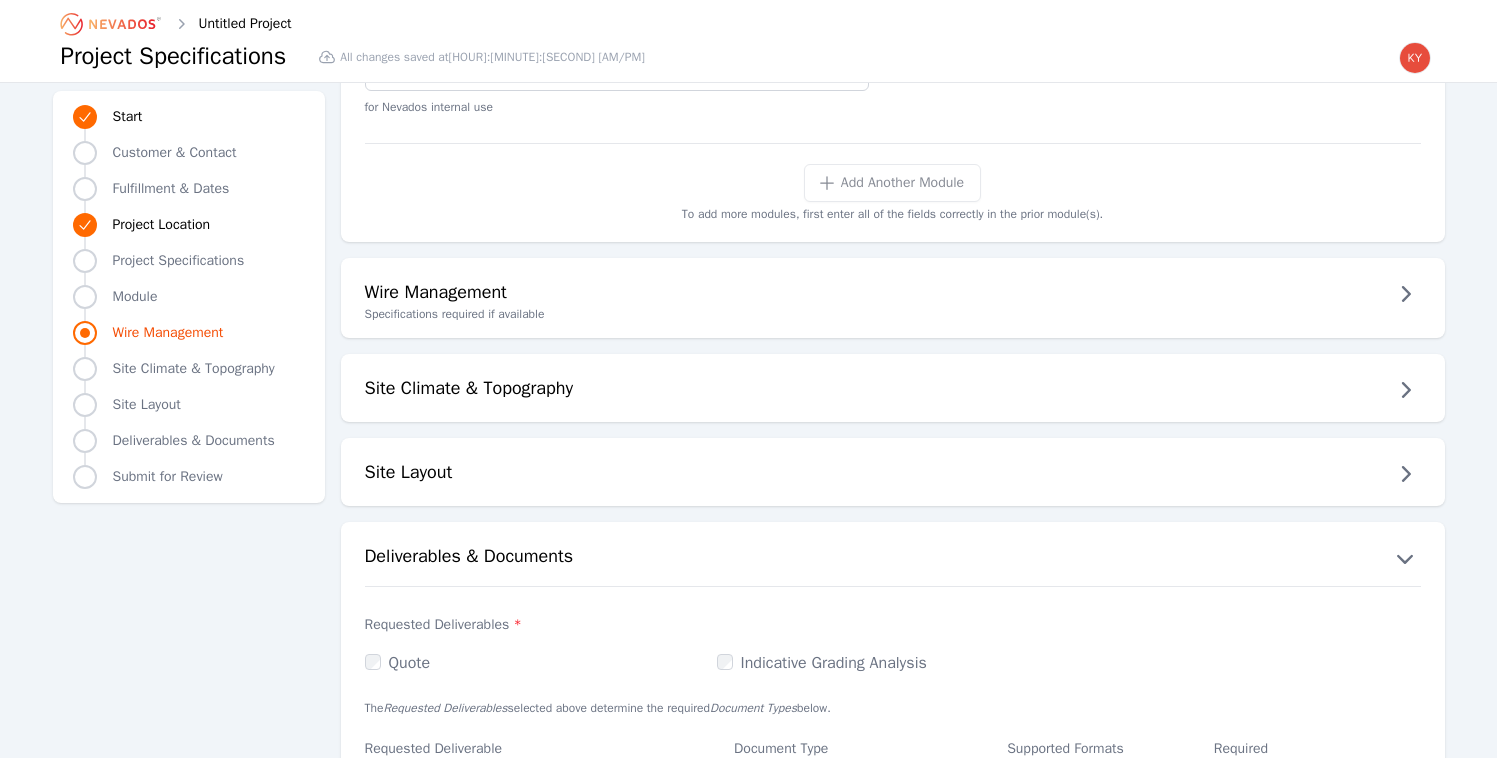 click on "Wire Management" at bounding box center (893, 294) 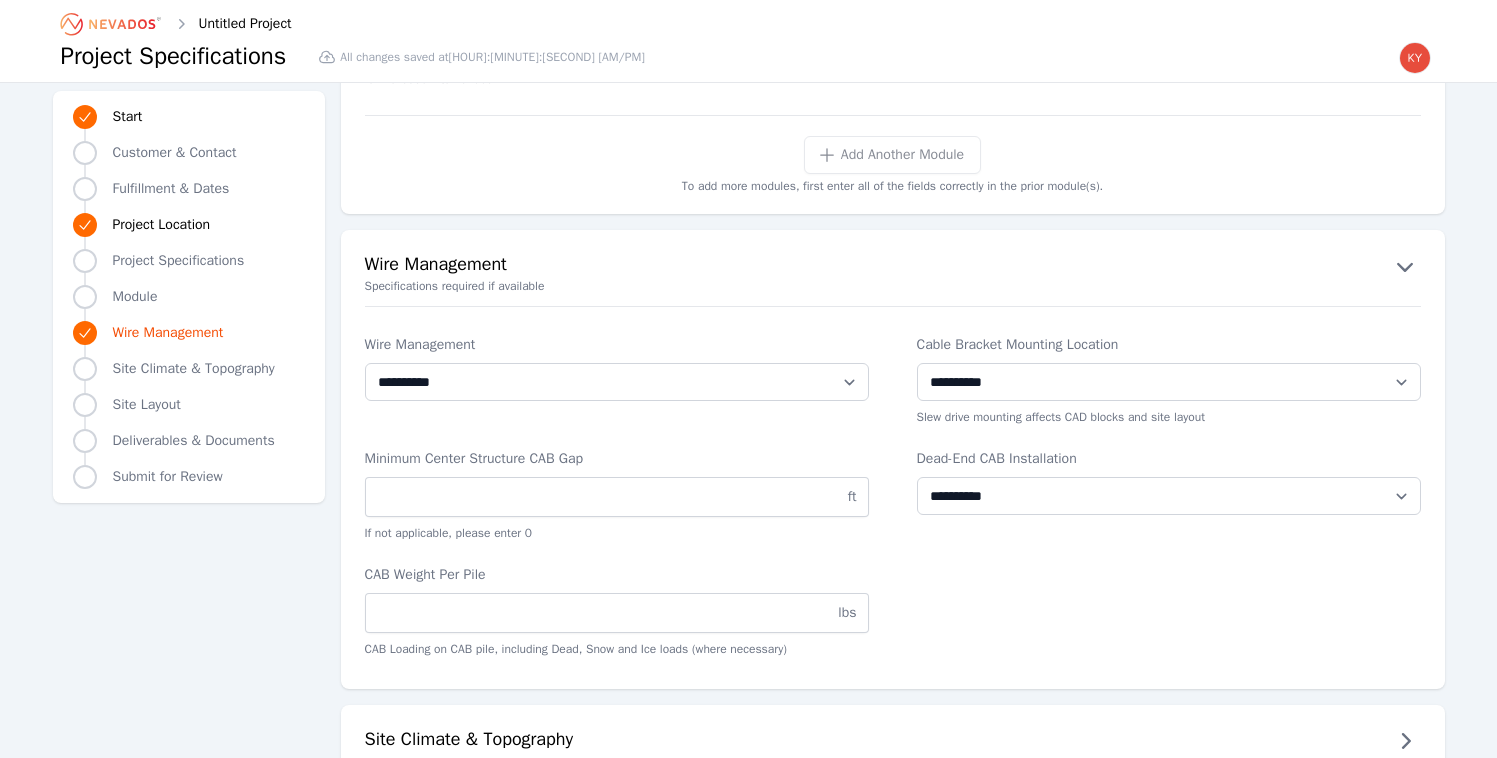 scroll, scrollTop: 3169, scrollLeft: 0, axis: vertical 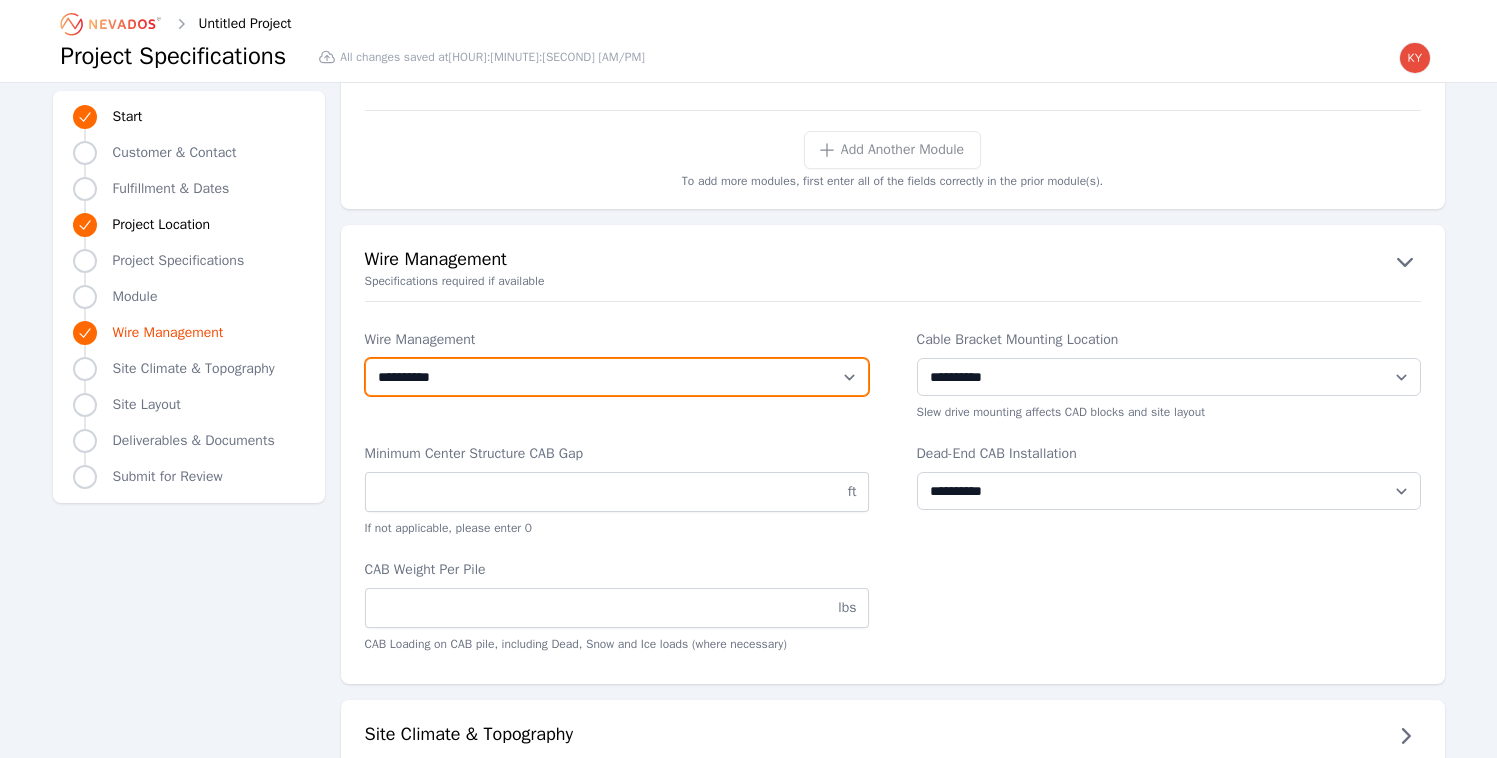click on "**********" at bounding box center [617, 377] 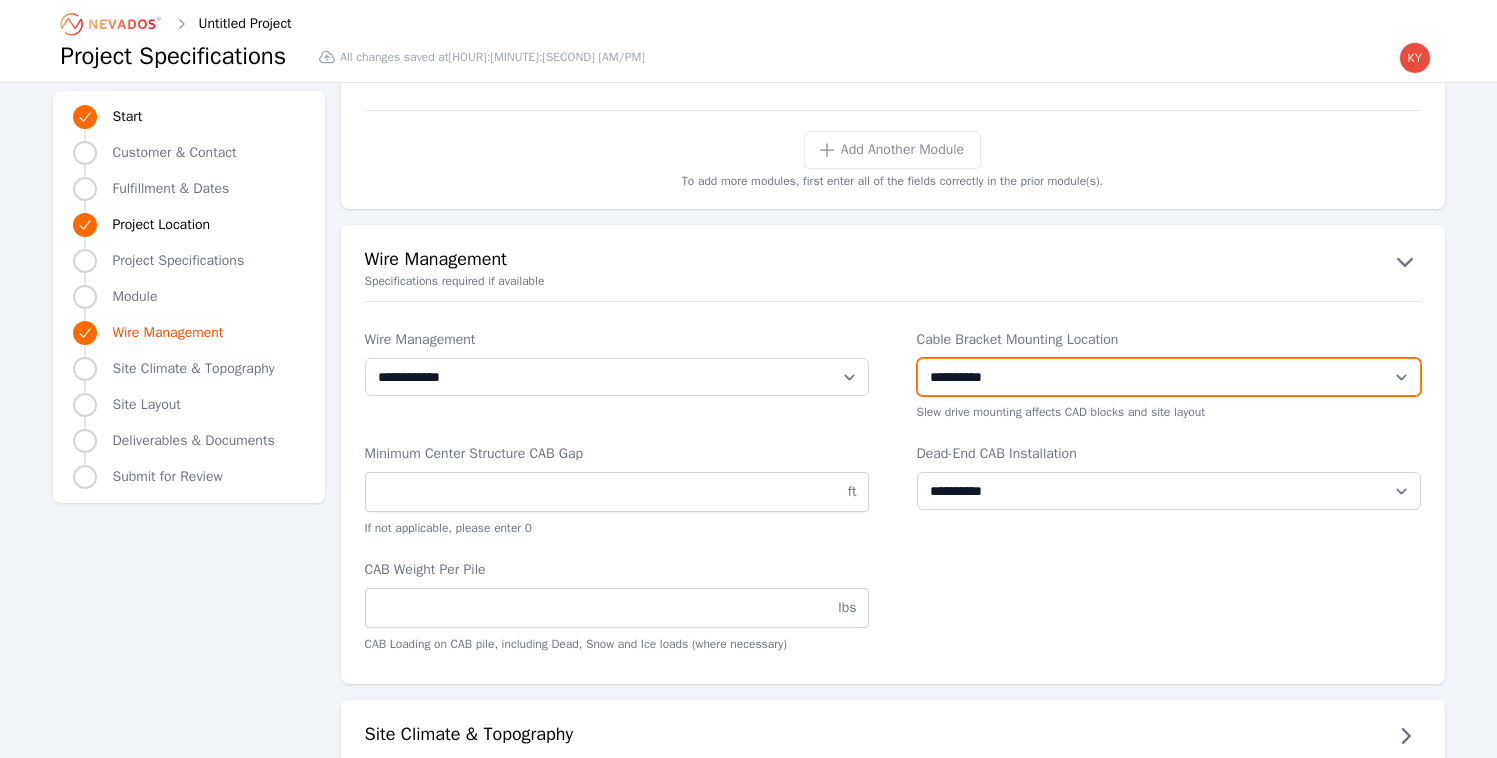 click on "**********" at bounding box center (1169, 377) 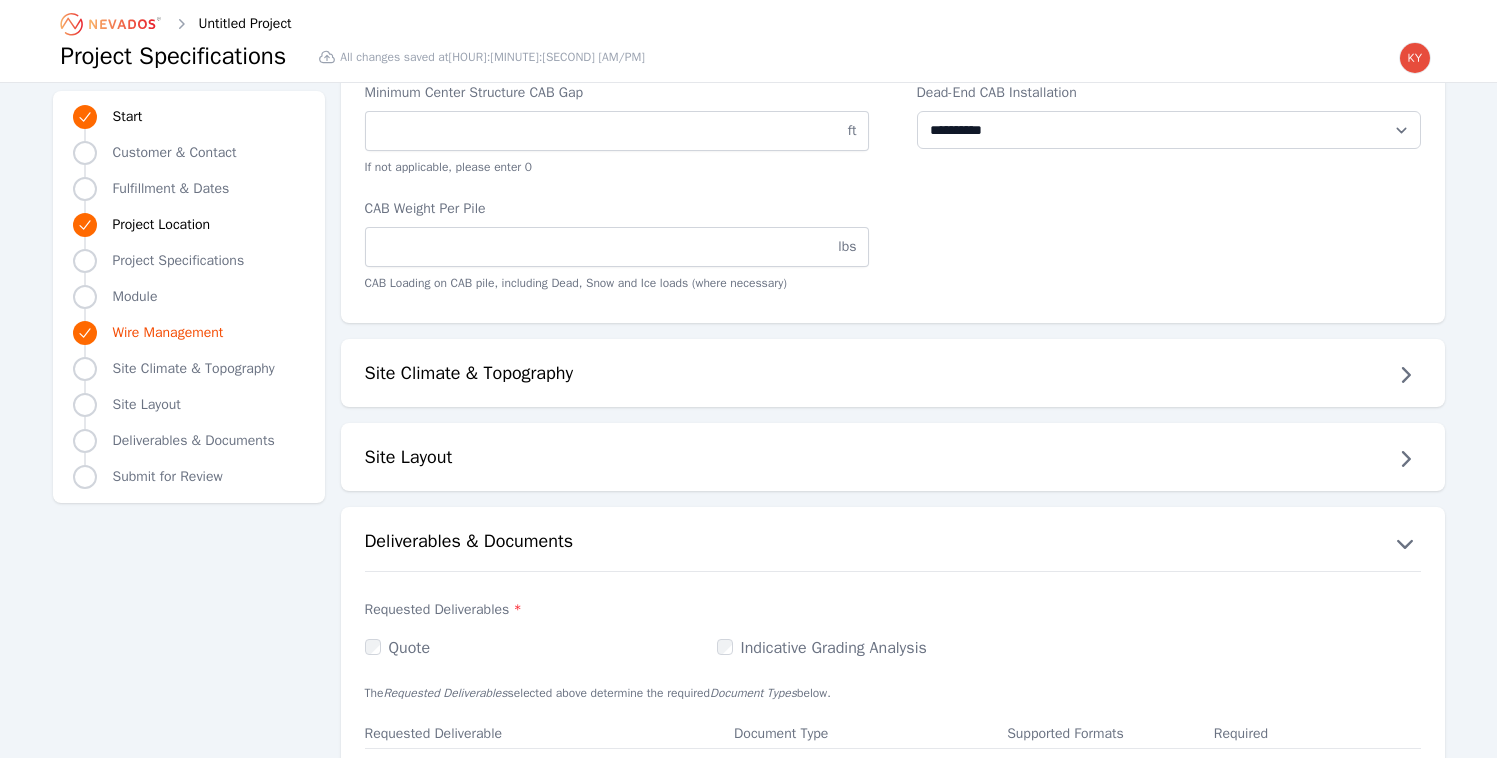 scroll, scrollTop: 3548, scrollLeft: 0, axis: vertical 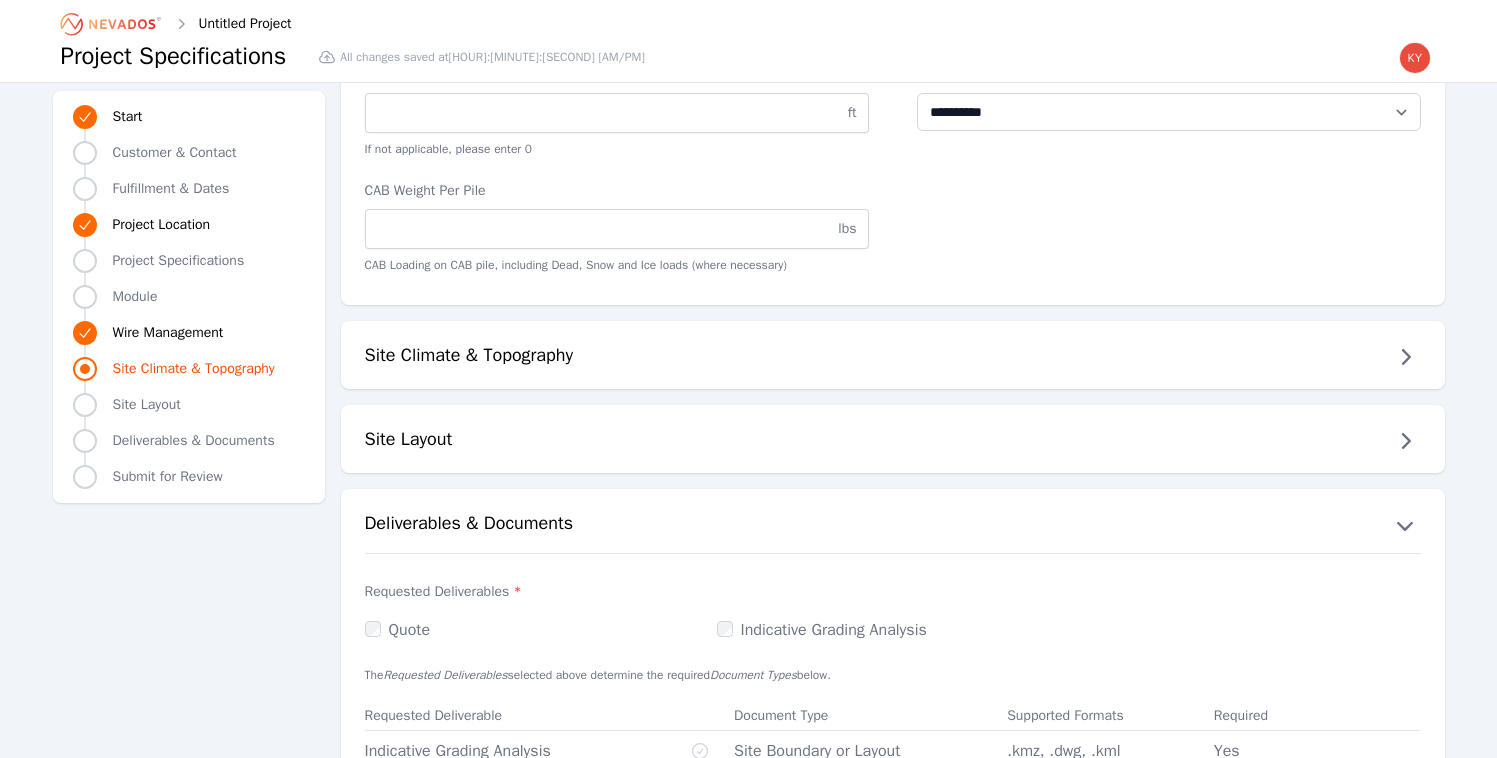 click on "Site Climate & Topography" at bounding box center [893, 357] 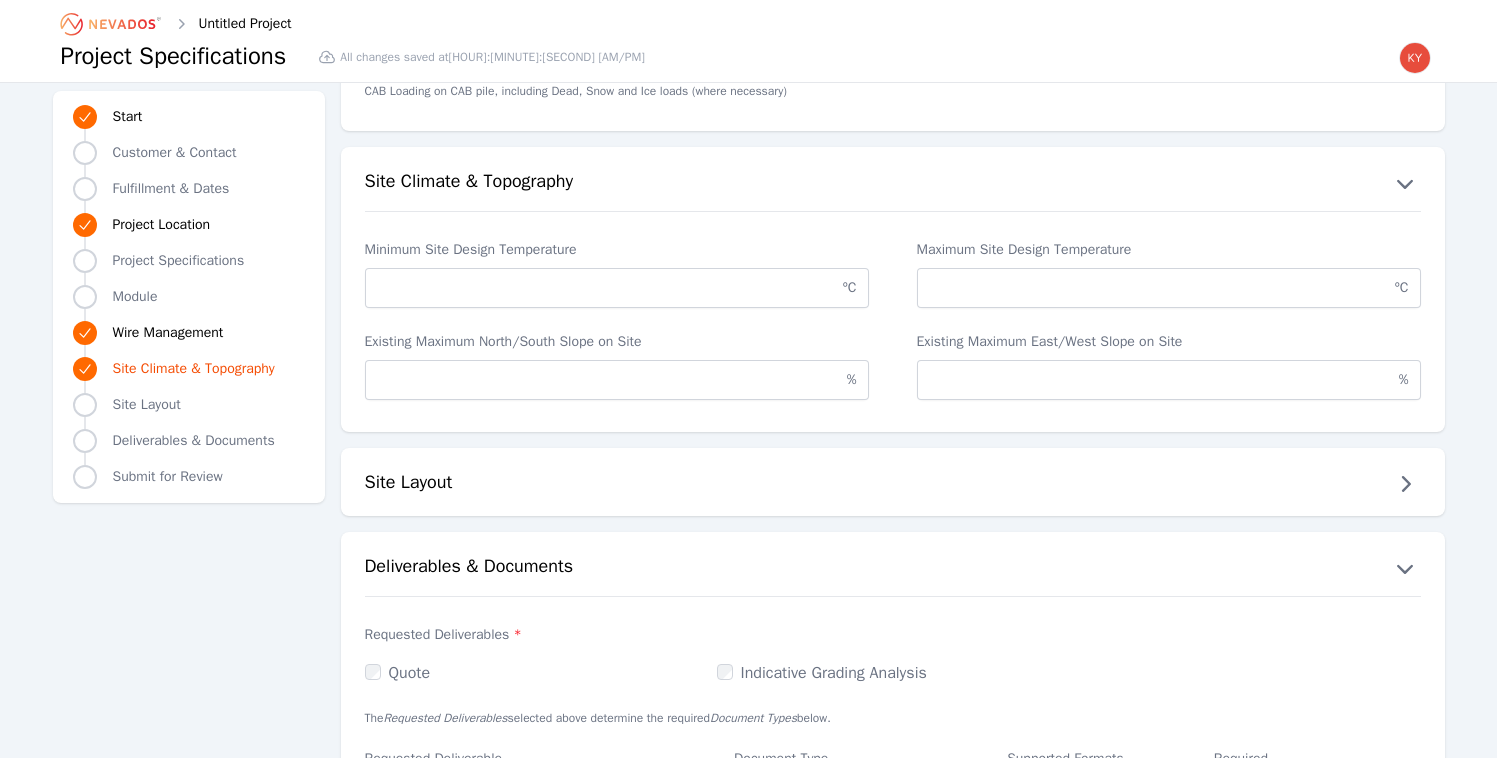 click on "Site Layout" at bounding box center [893, 484] 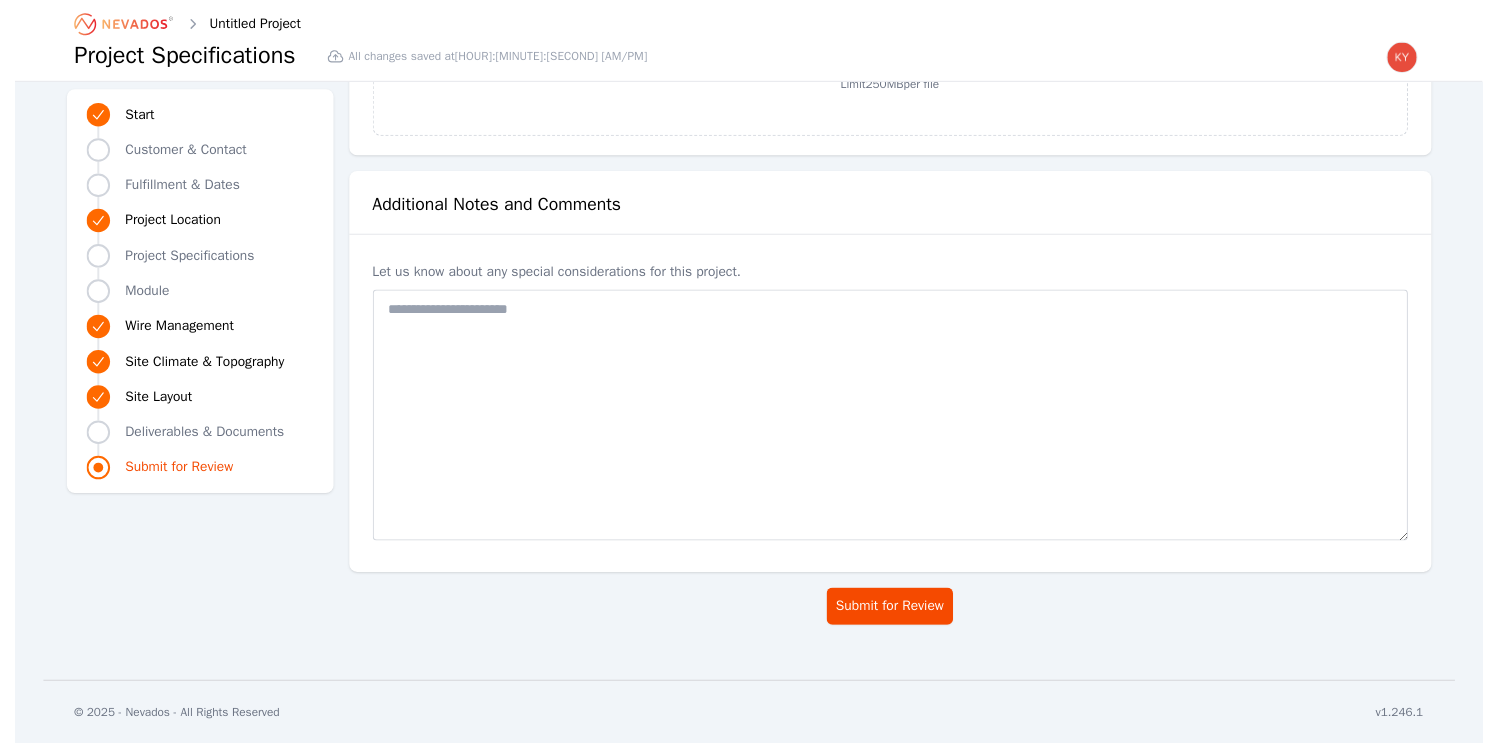 scroll, scrollTop: 5451, scrollLeft: 0, axis: vertical 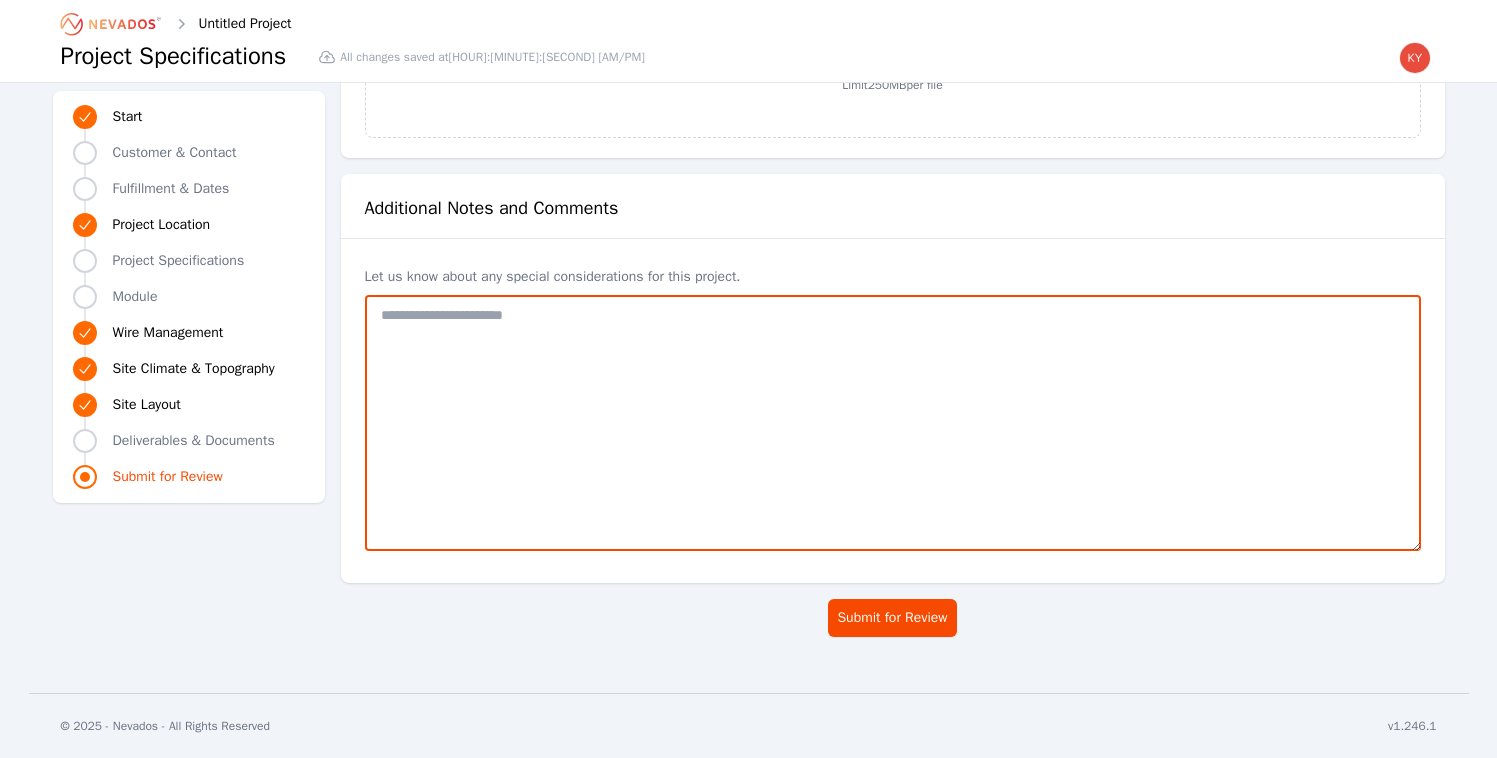 click at bounding box center [893, 423] 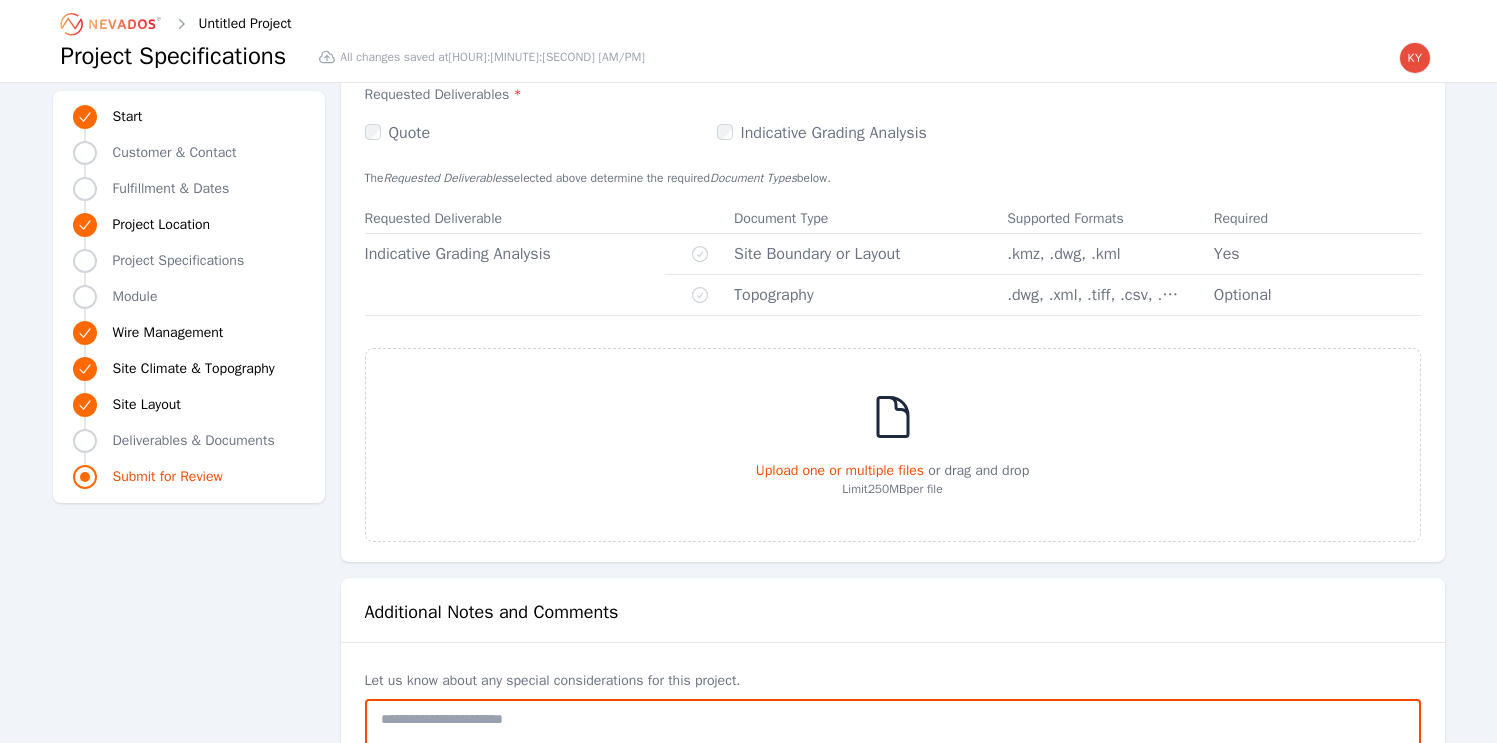 scroll, scrollTop: 5025, scrollLeft: 0, axis: vertical 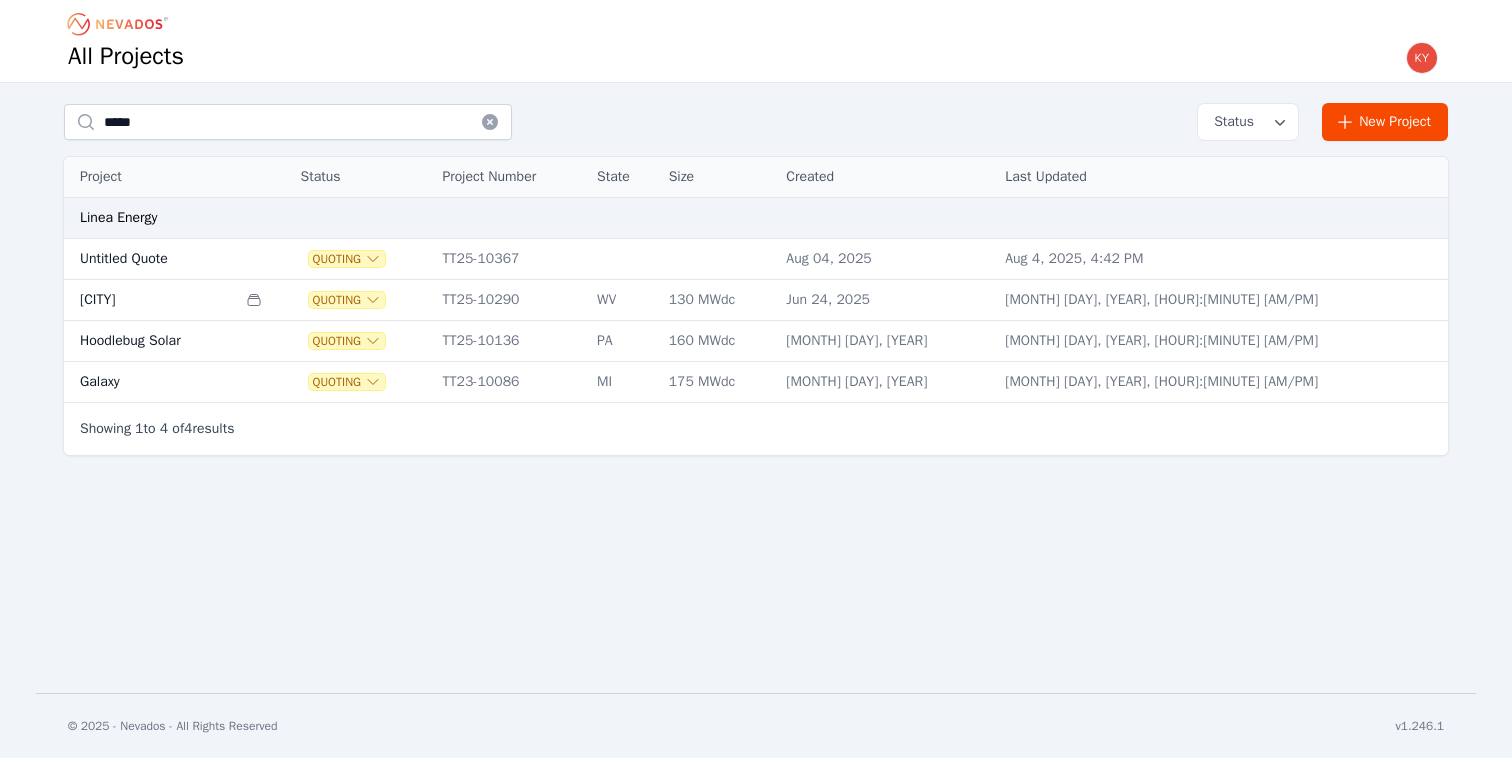 click on "[CITY]" at bounding box center (150, 300) 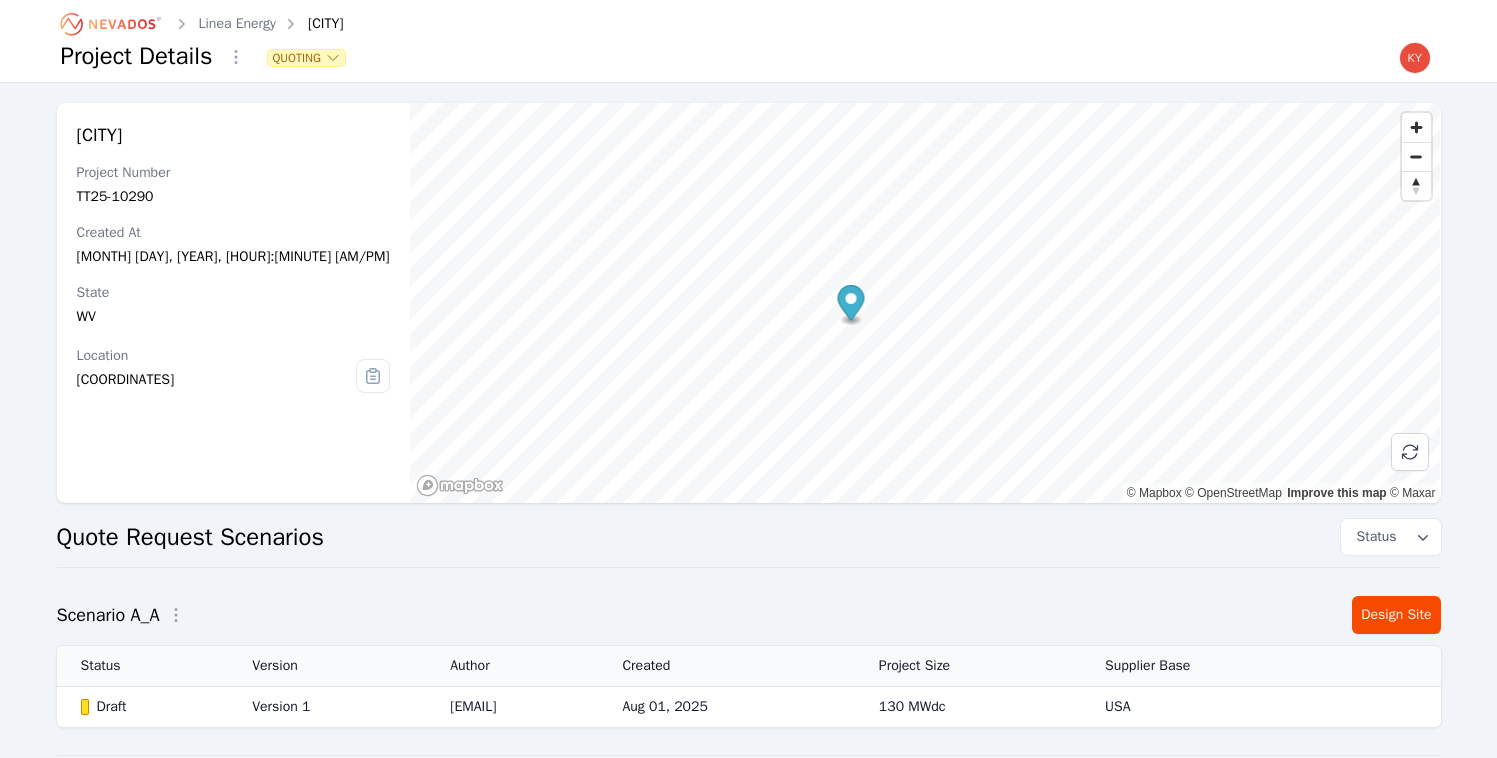 click on "[EMAIL]" at bounding box center [512, 707] 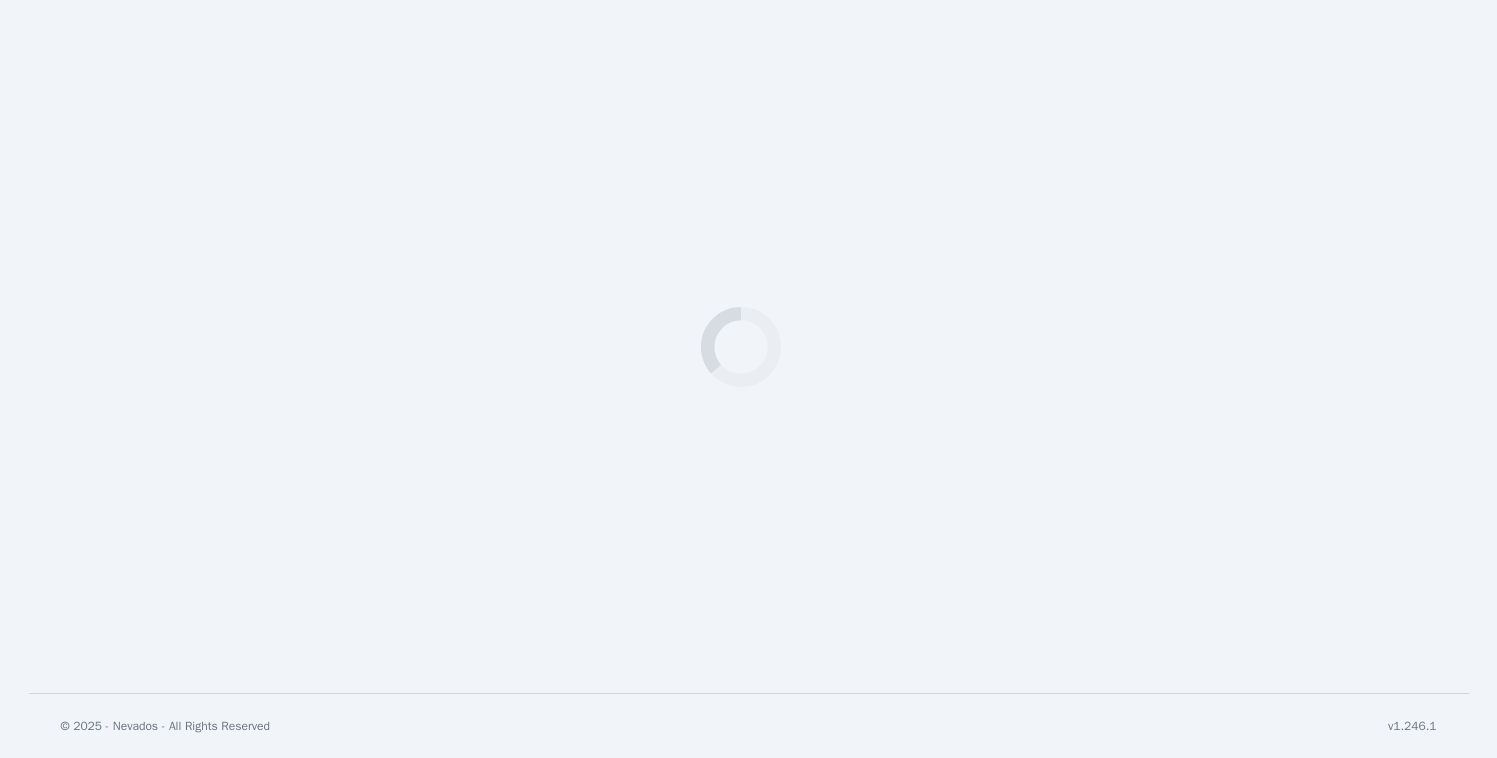 select on "*********" 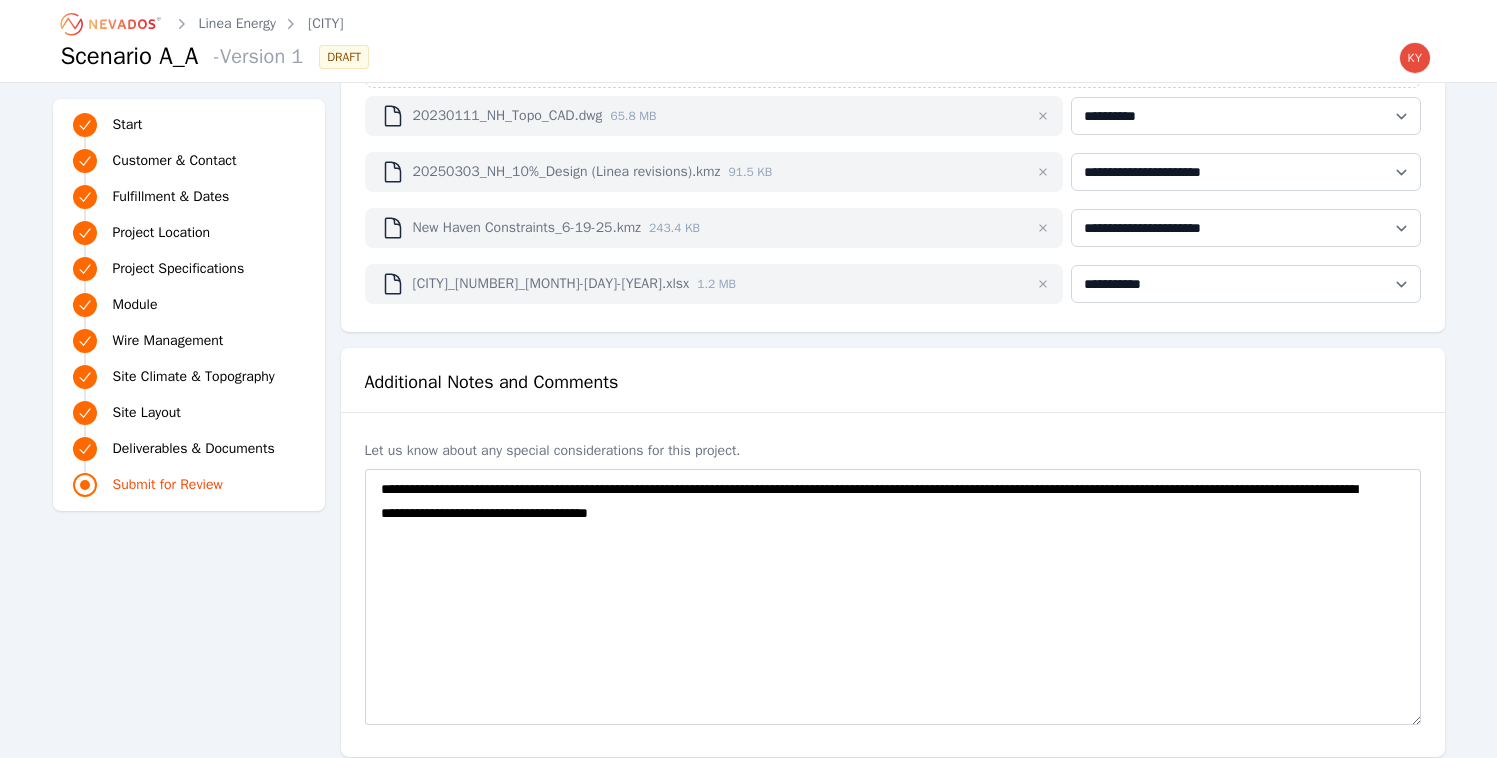 scroll, scrollTop: 5959, scrollLeft: 0, axis: vertical 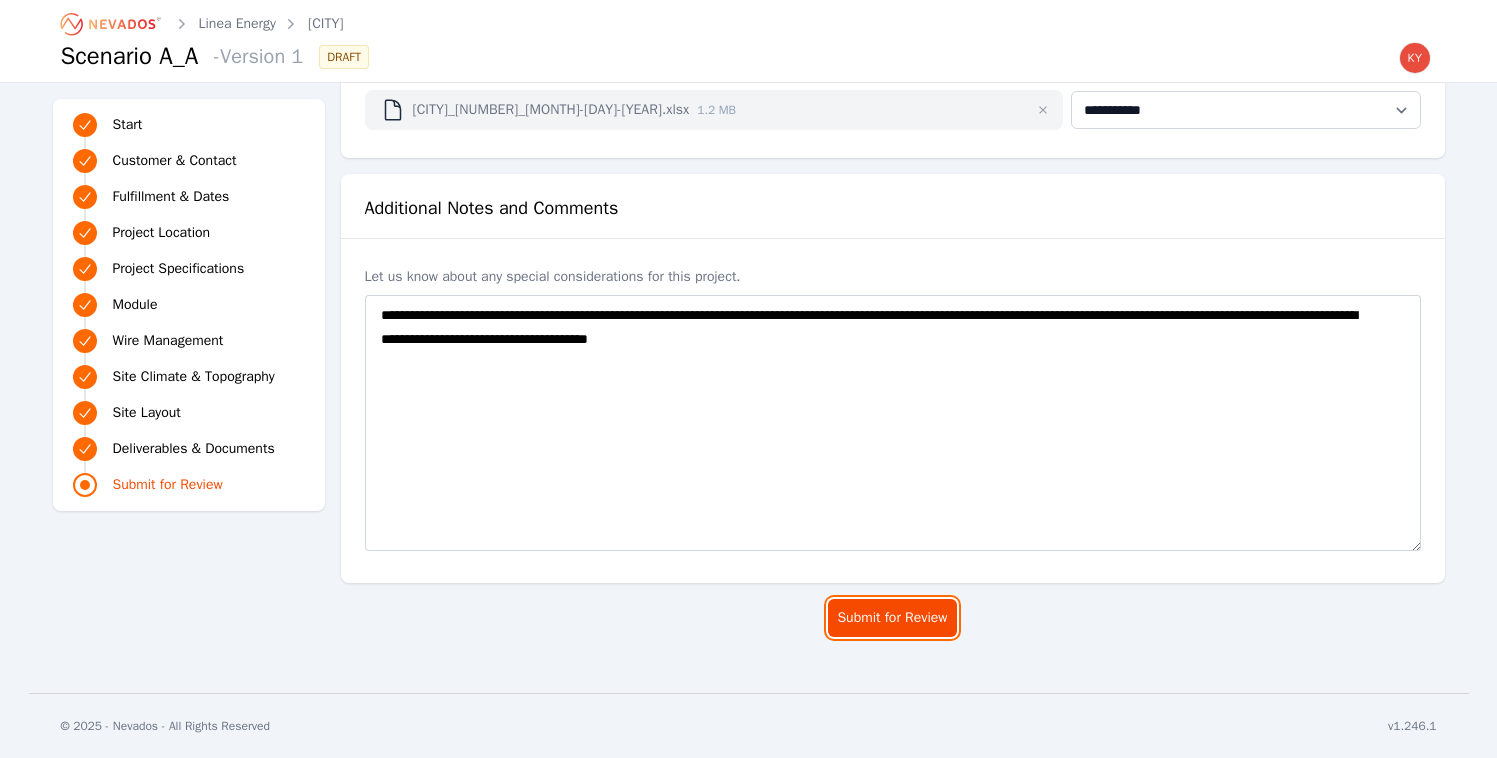 click on "Submit for Review" at bounding box center (892, 618) 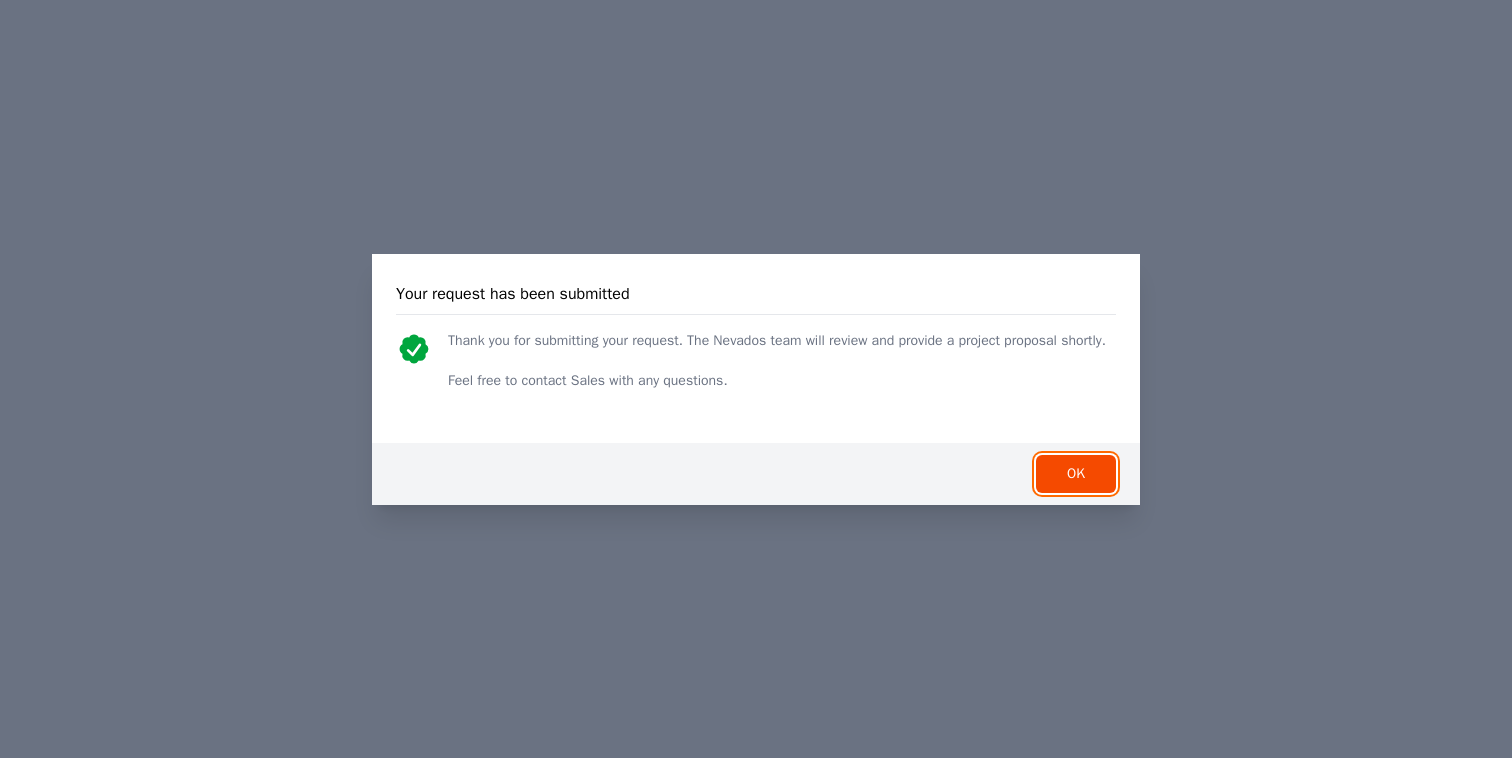 click on "OK" at bounding box center (1076, 474) 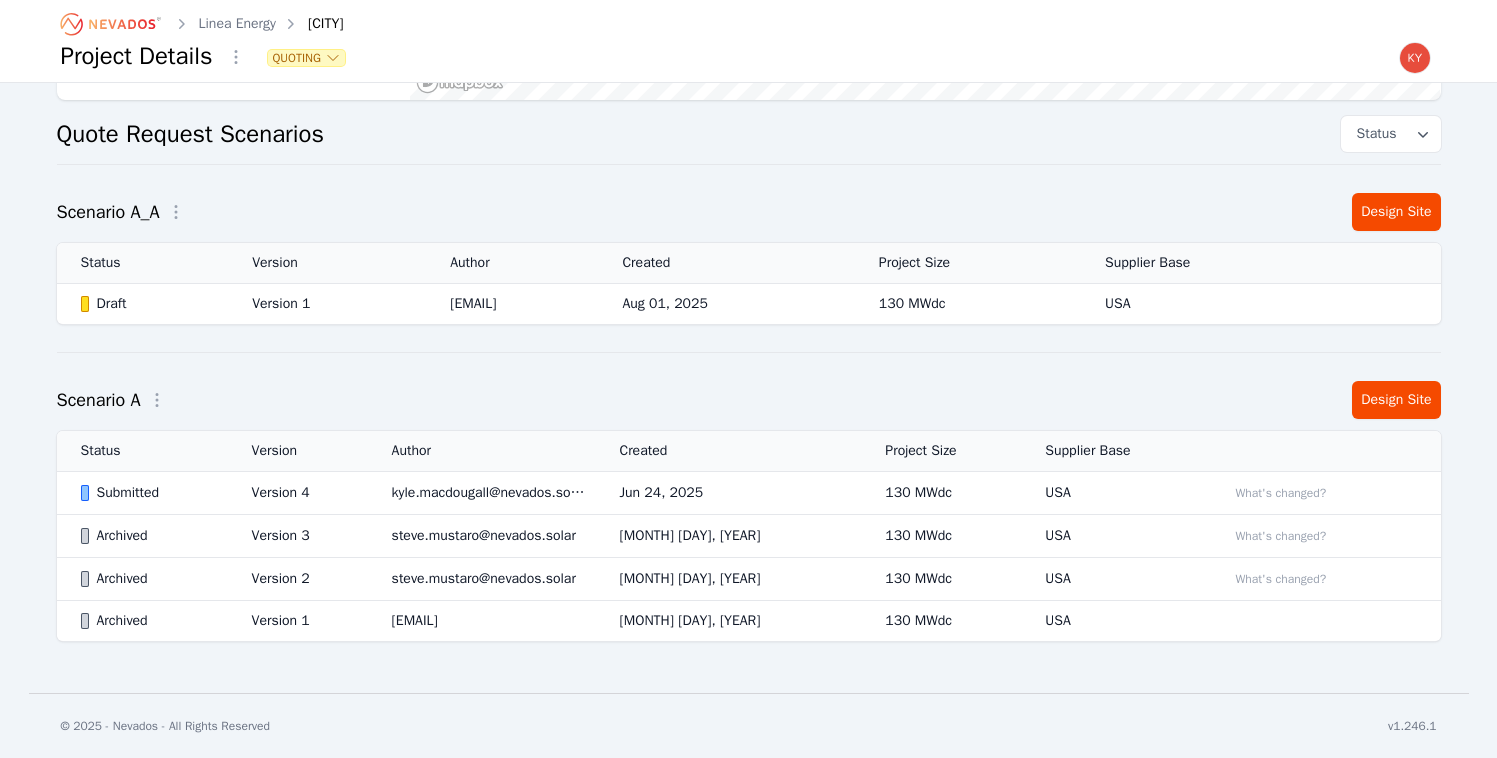 scroll, scrollTop: 0, scrollLeft: 0, axis: both 